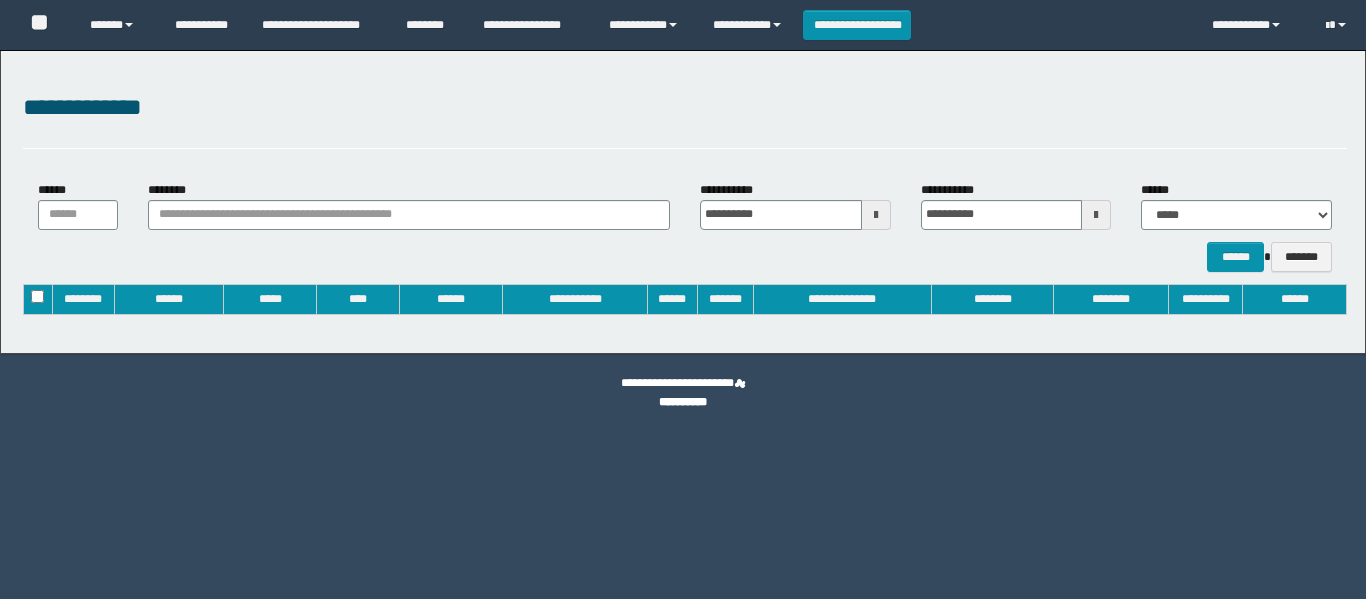 type on "**********" 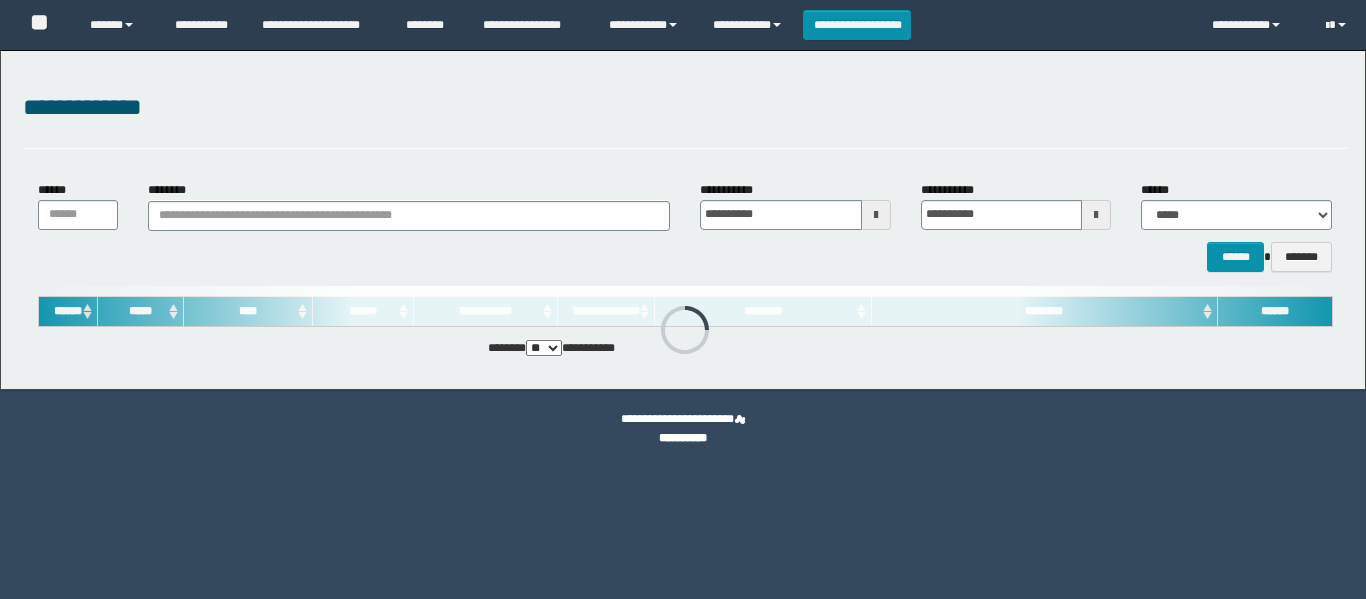 scroll, scrollTop: 0, scrollLeft: 0, axis: both 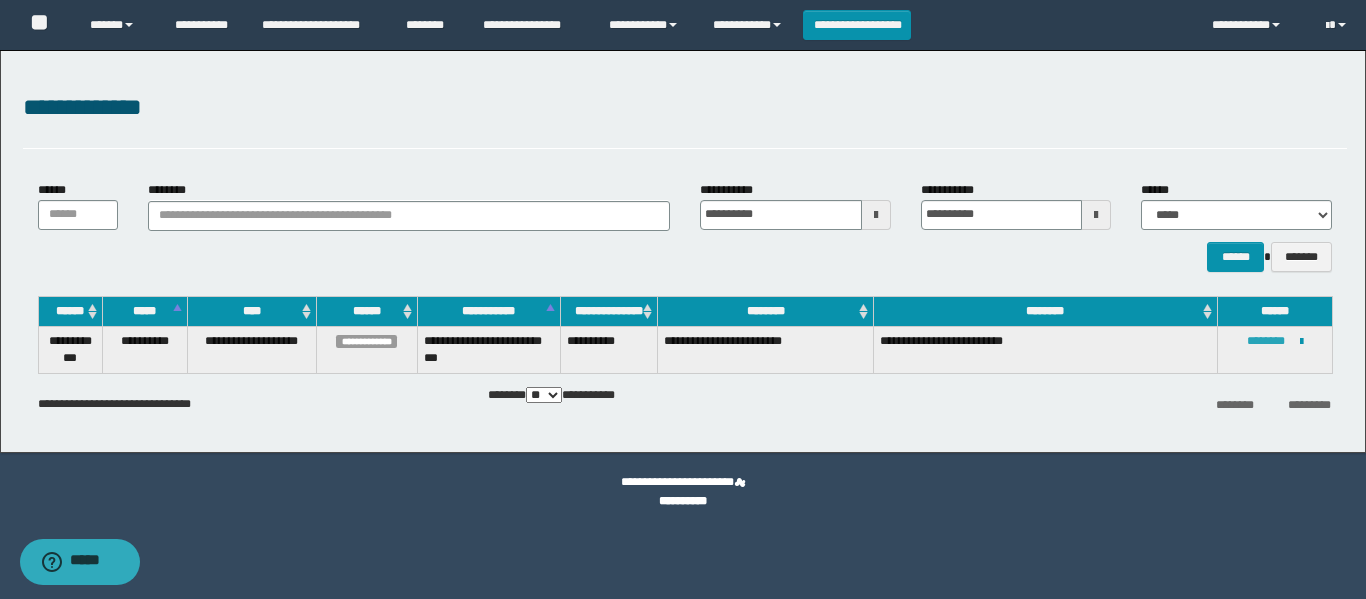 click on "********" at bounding box center (1266, 341) 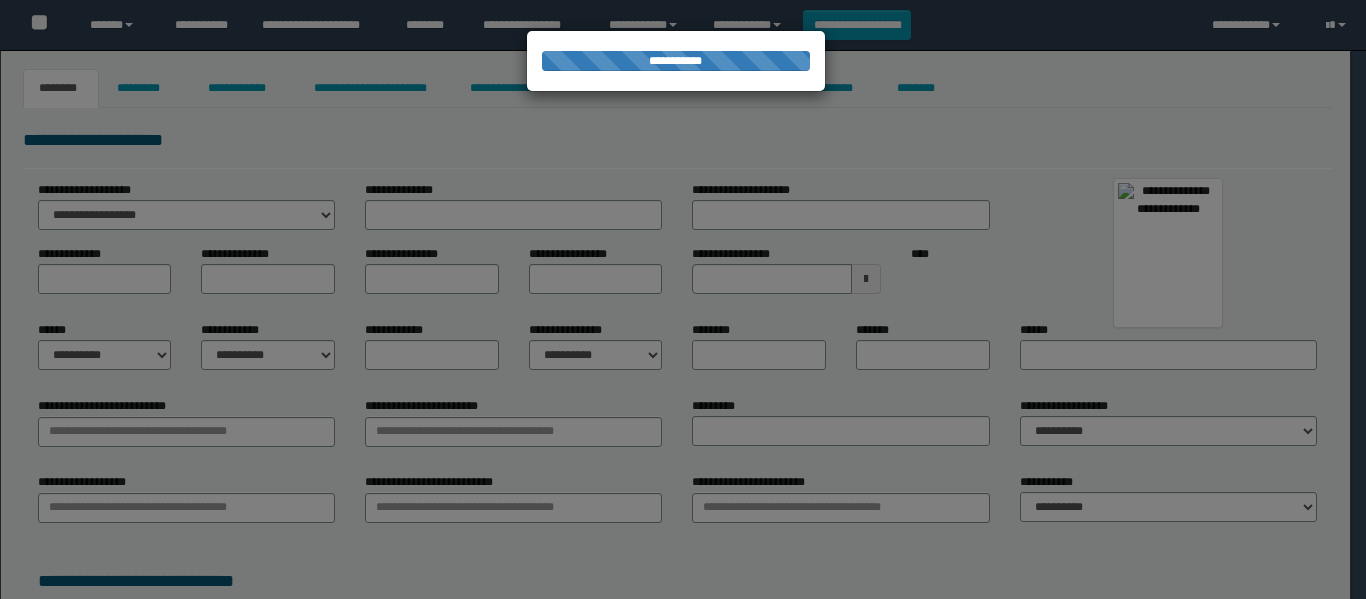 scroll, scrollTop: 0, scrollLeft: 0, axis: both 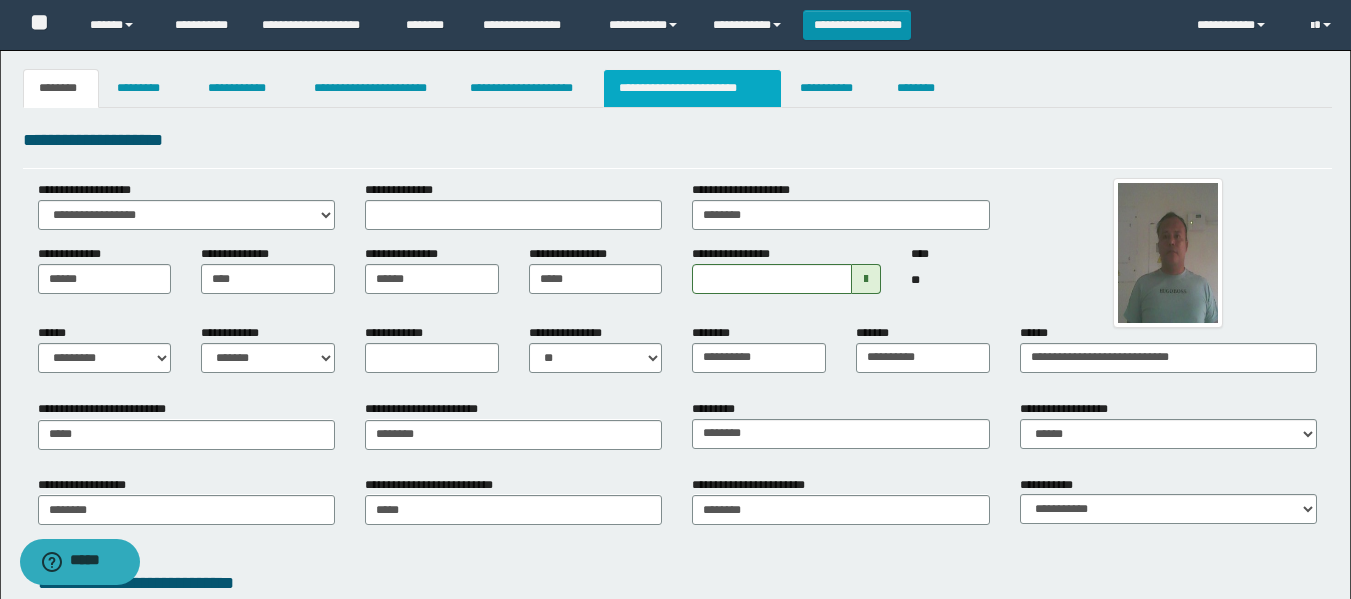 click on "**********" at bounding box center [693, 88] 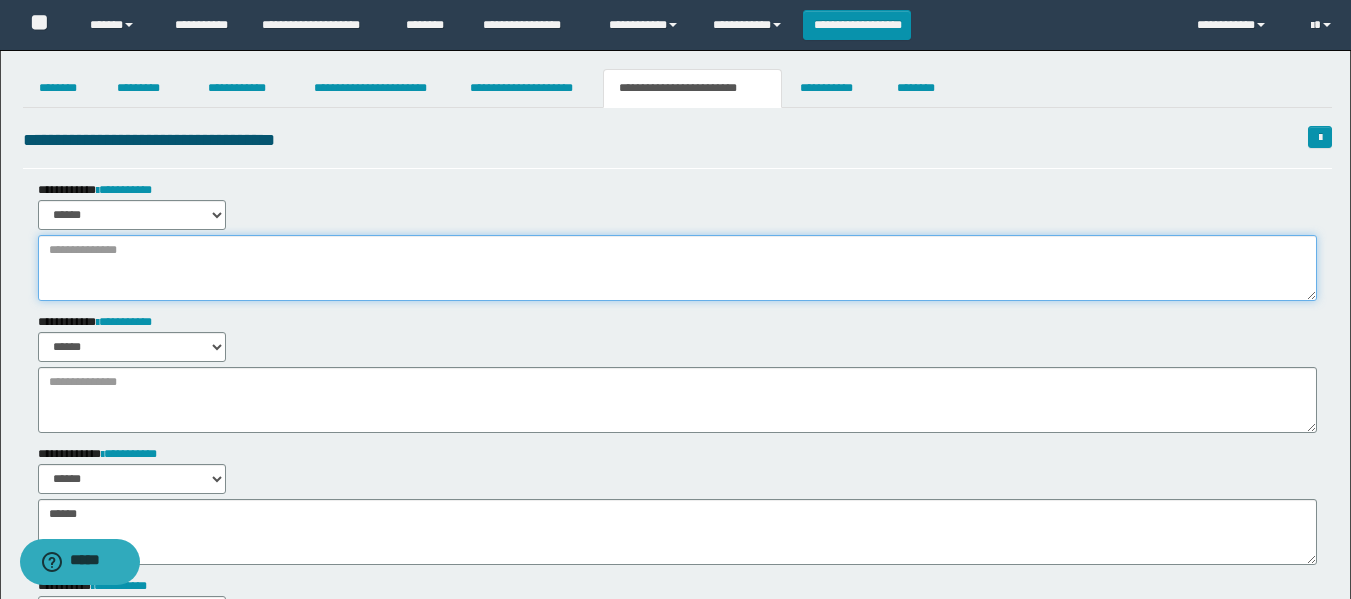 click at bounding box center [677, 268] 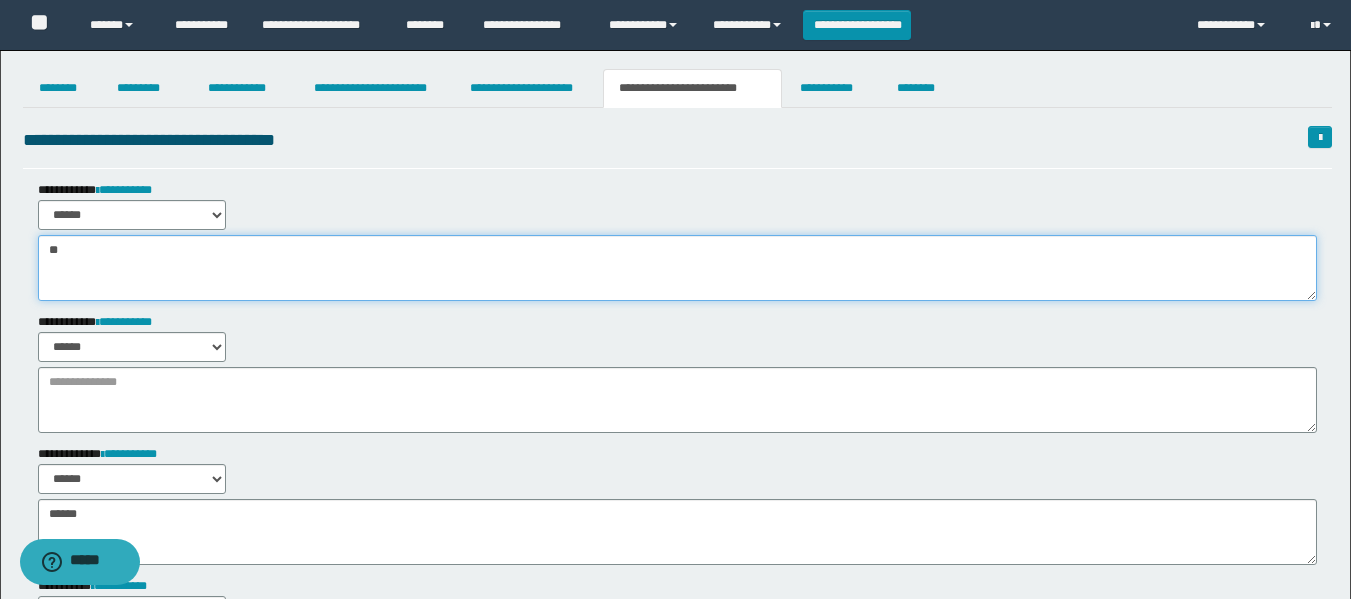 type on "*" 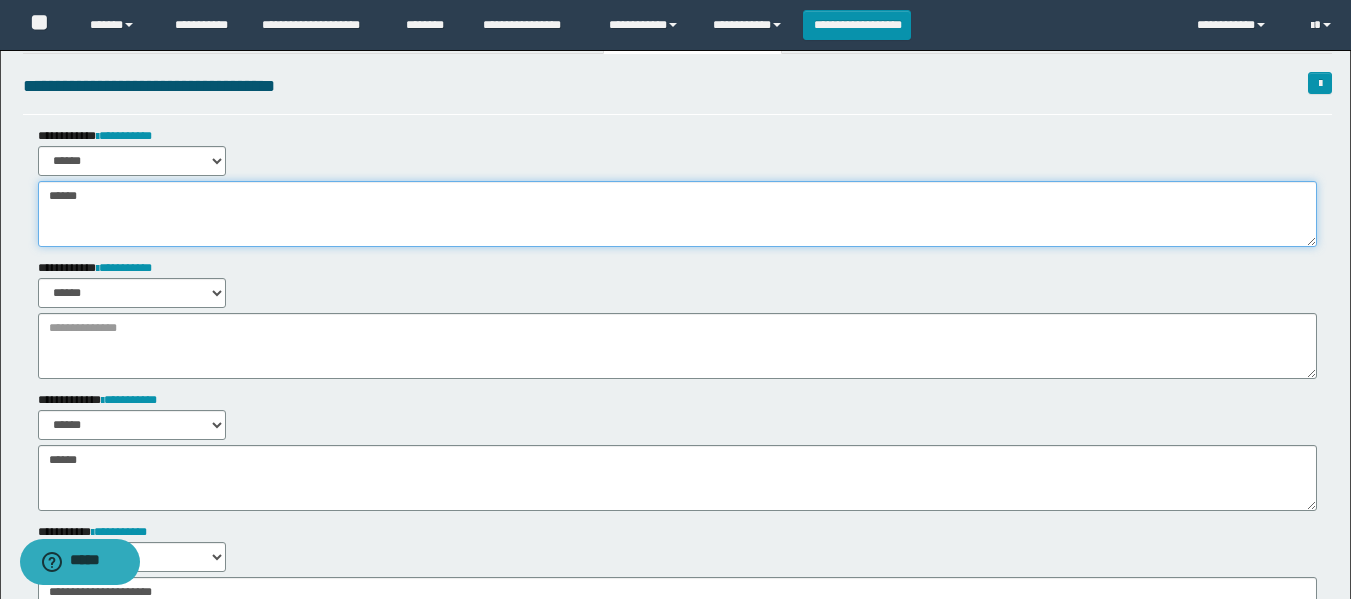 scroll, scrollTop: 100, scrollLeft: 0, axis: vertical 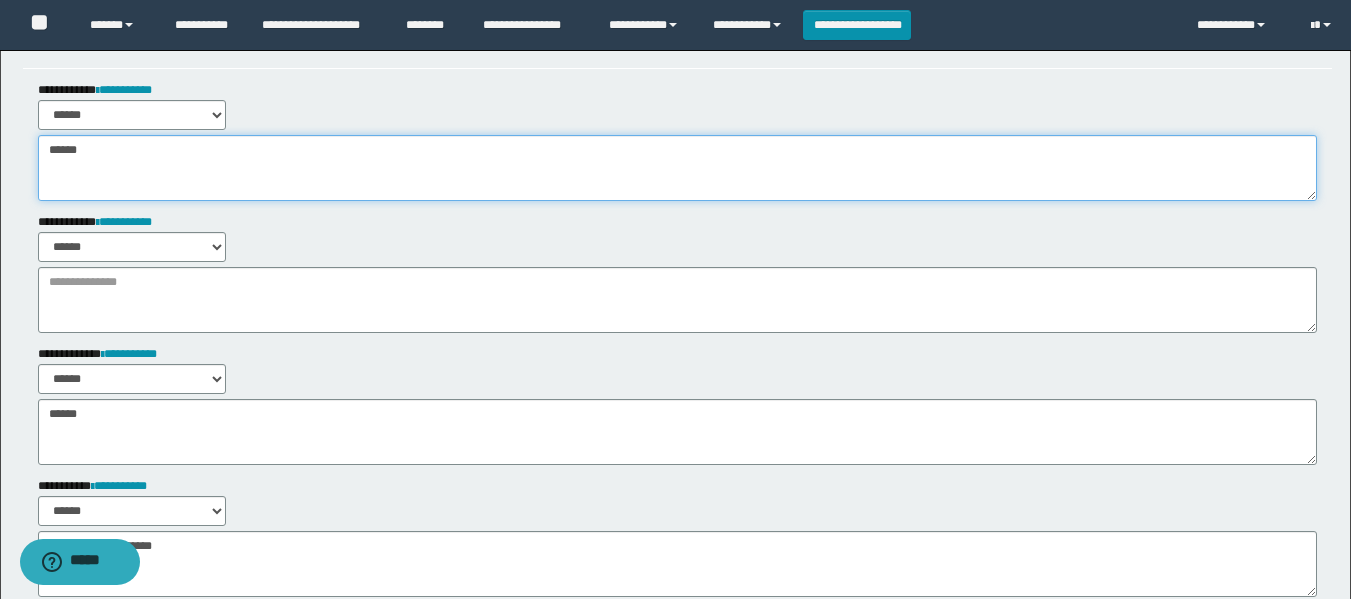 type on "******" 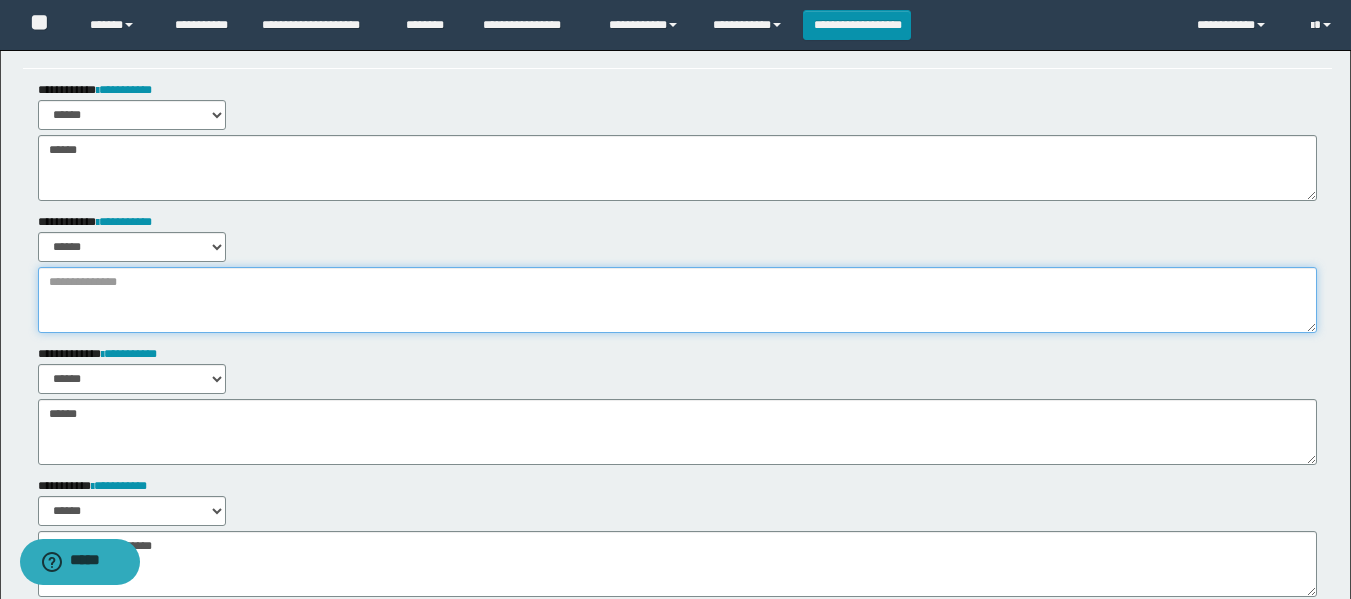 click at bounding box center [677, 300] 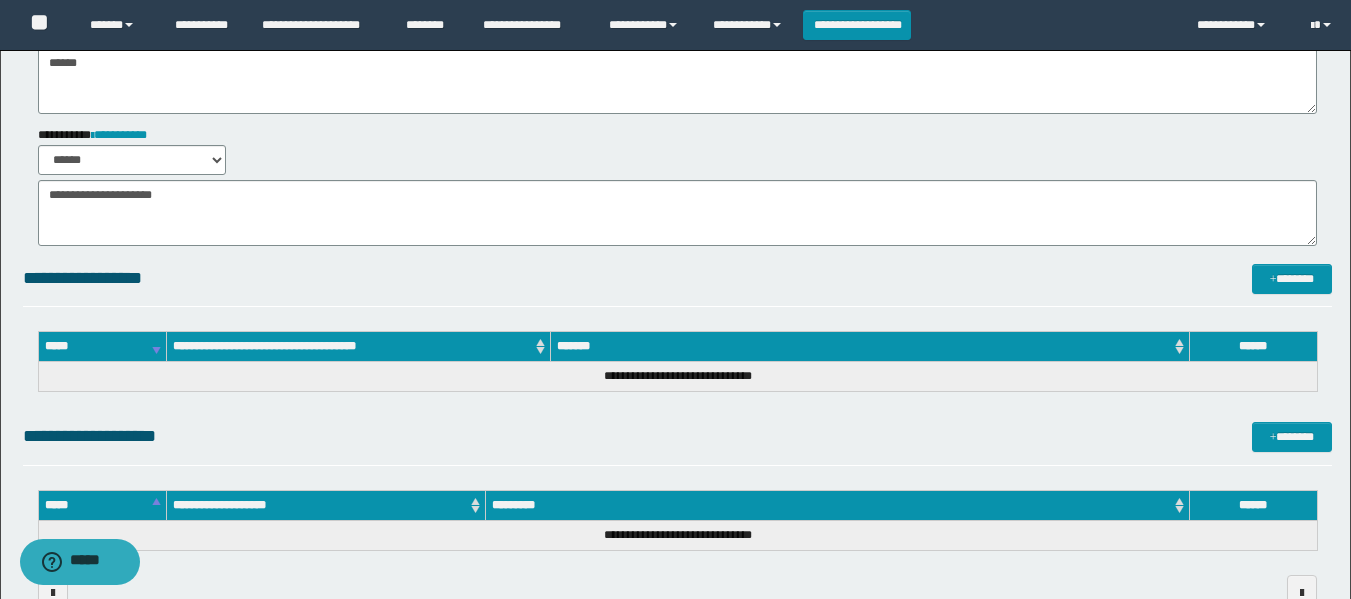 scroll, scrollTop: 500, scrollLeft: 0, axis: vertical 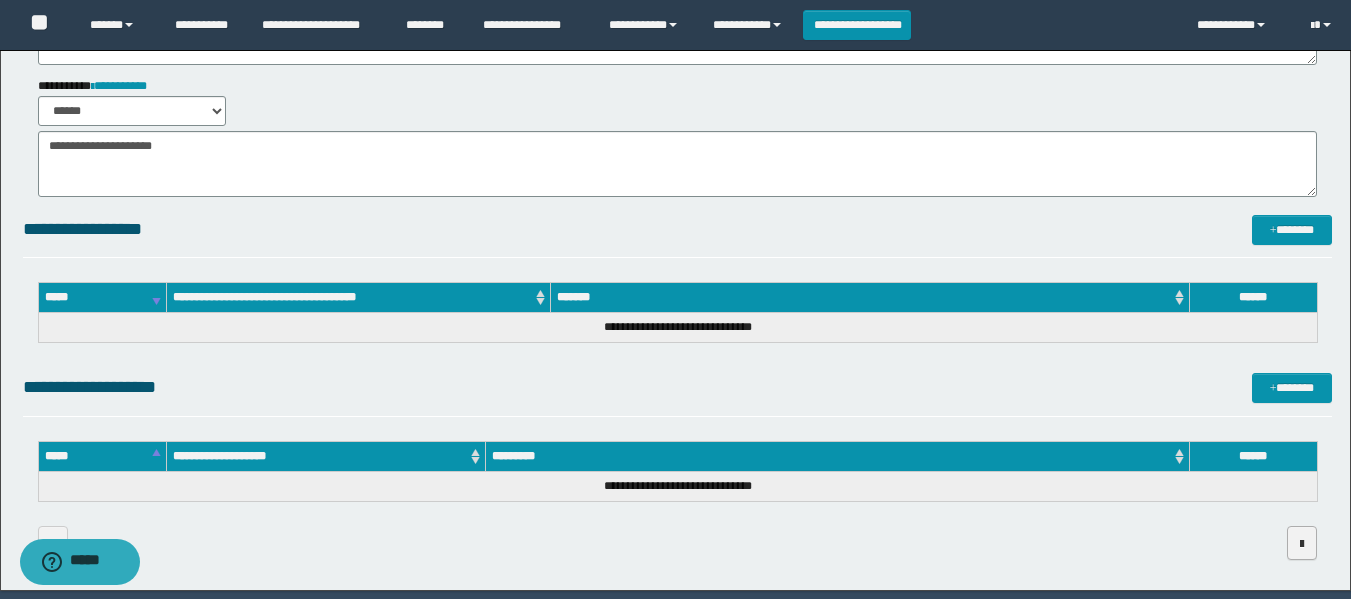 type on "********" 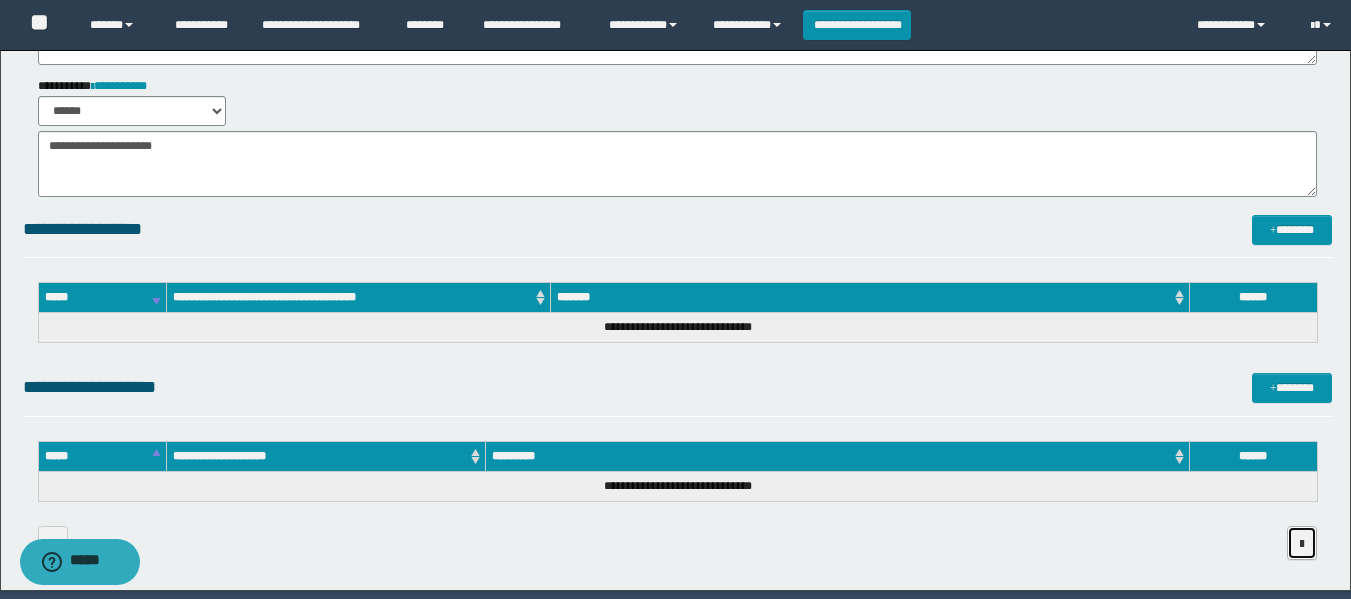 click at bounding box center (1302, 543) 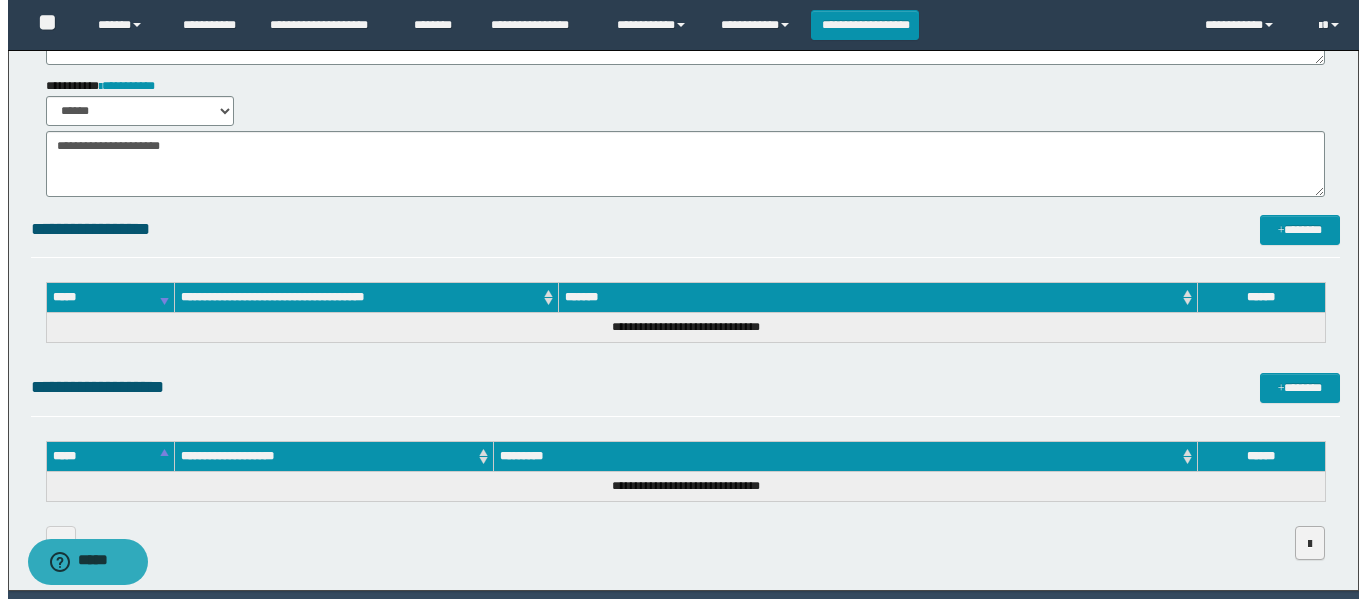 scroll, scrollTop: 0, scrollLeft: 0, axis: both 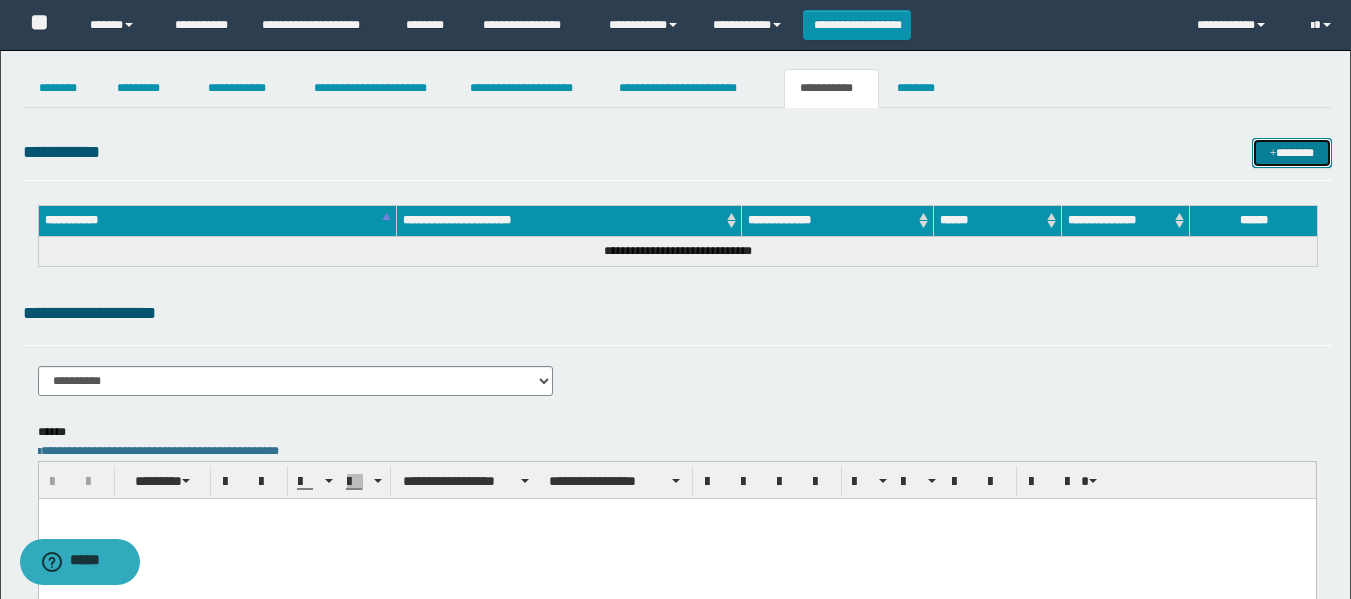 click on "*******" at bounding box center (1292, 153) 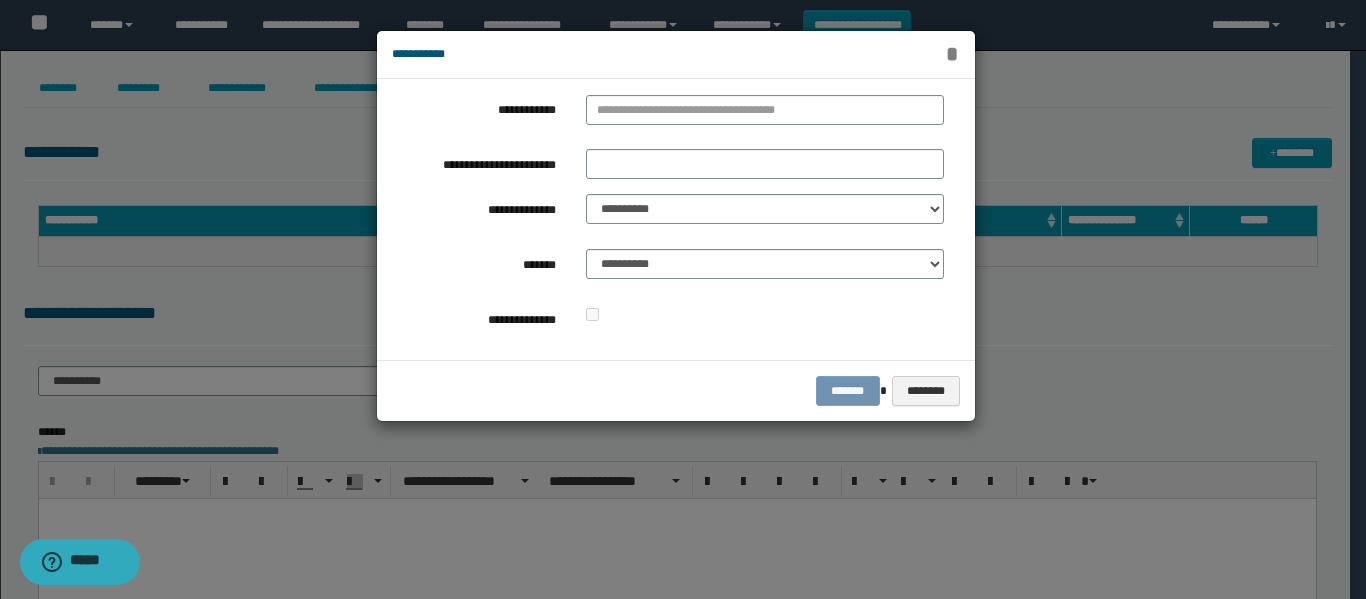 click on "*" at bounding box center [952, 54] 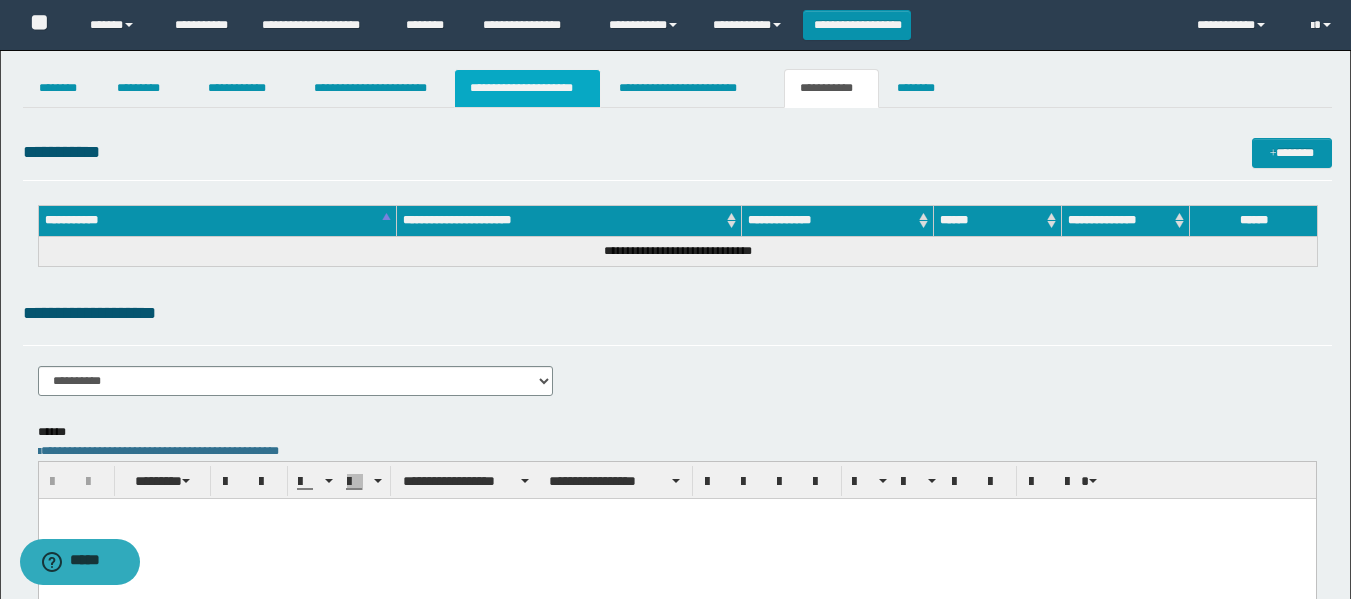 click on "**********" at bounding box center [527, 88] 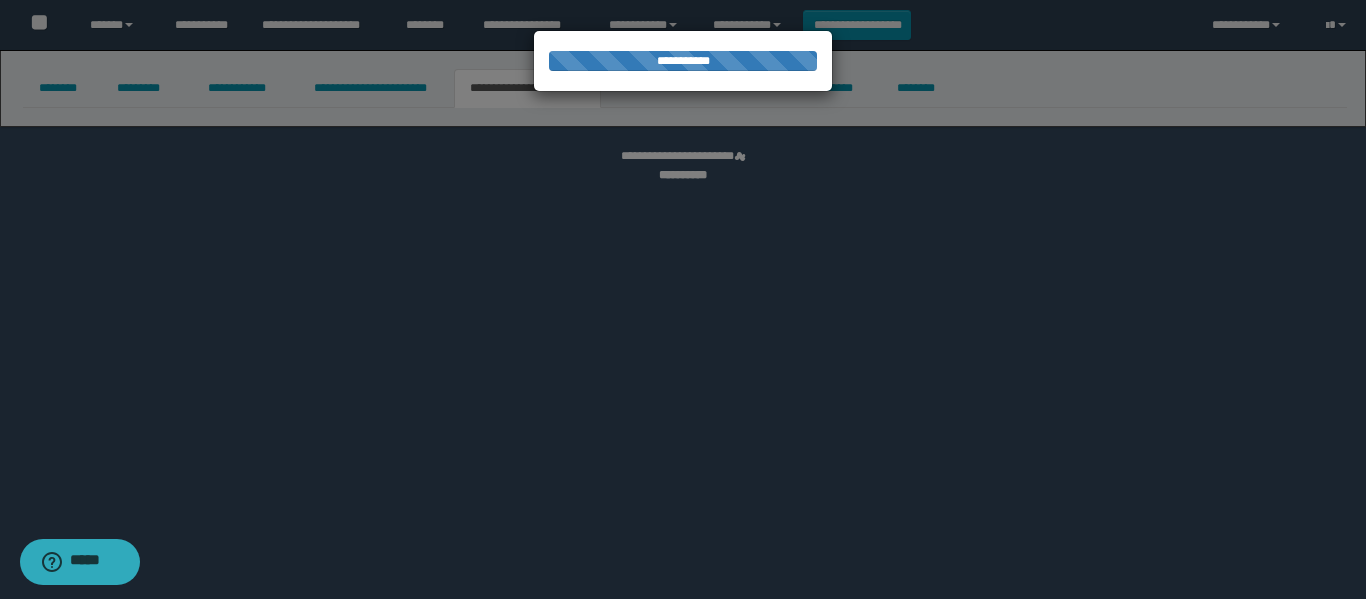 select on "*" 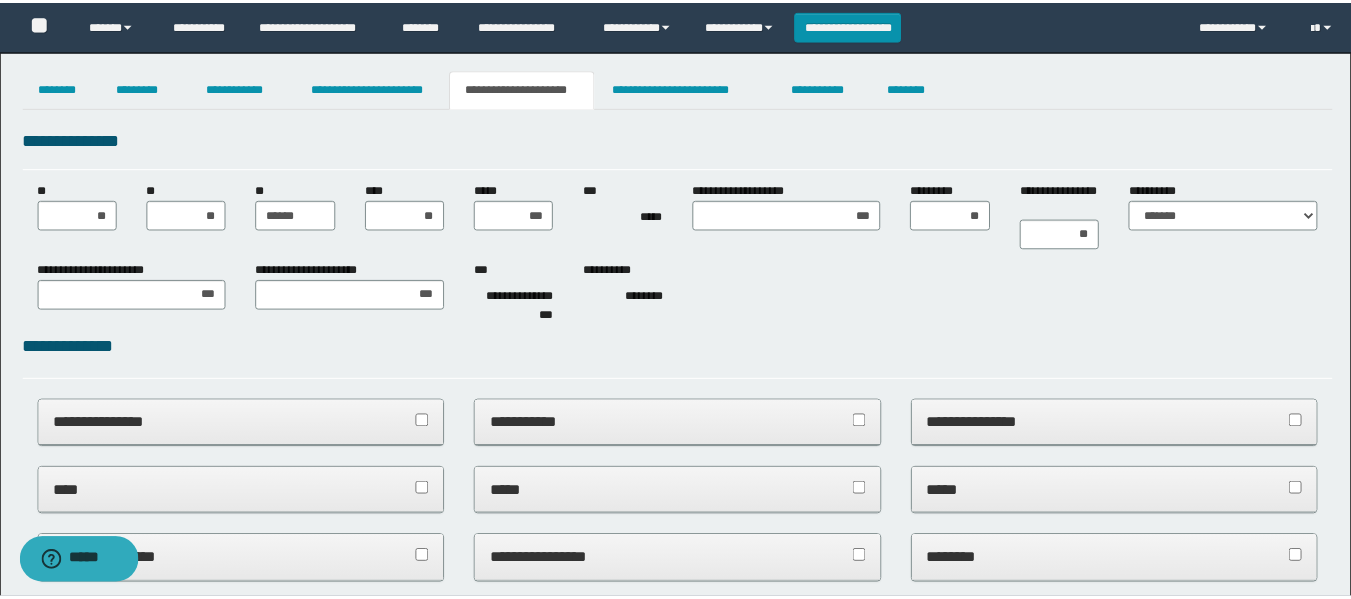 scroll, scrollTop: 0, scrollLeft: 0, axis: both 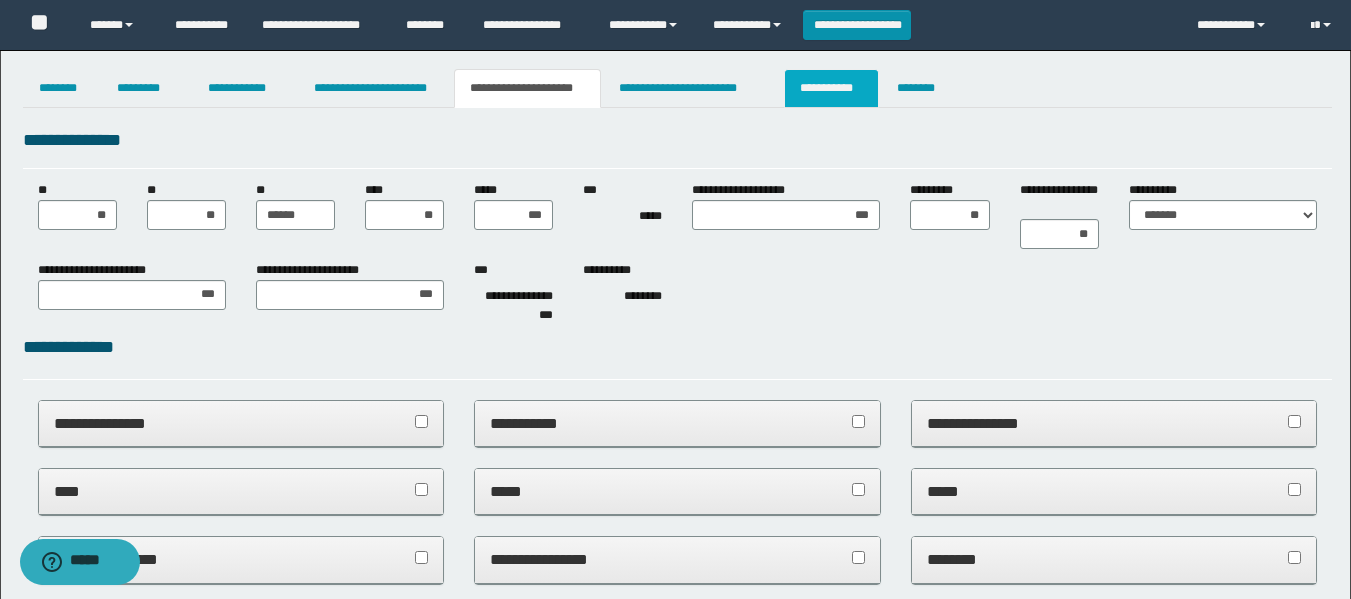 click on "**********" at bounding box center (831, 88) 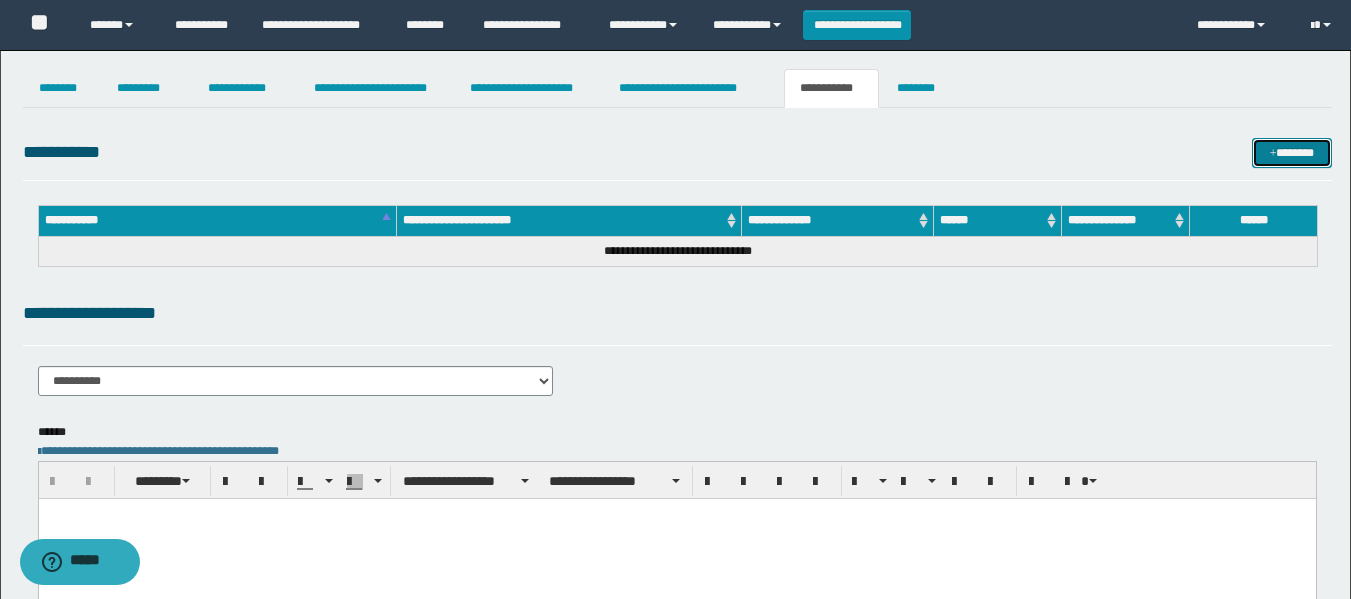 click at bounding box center (1273, 154) 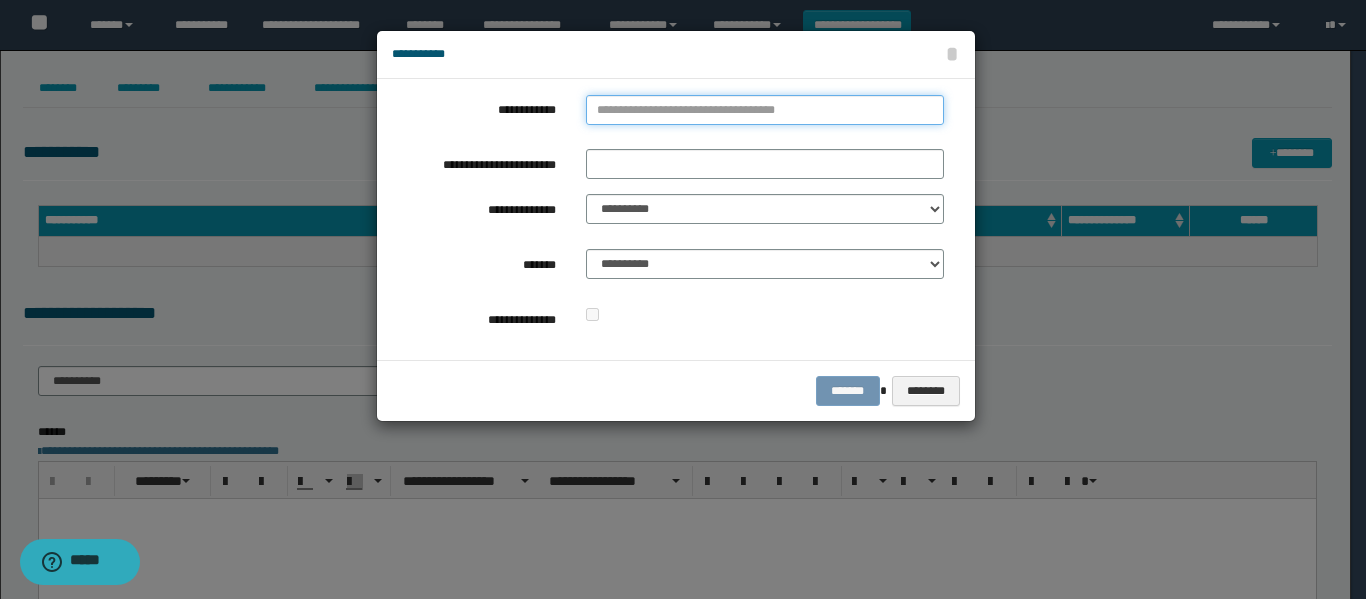 click on "**********" at bounding box center (765, 110) 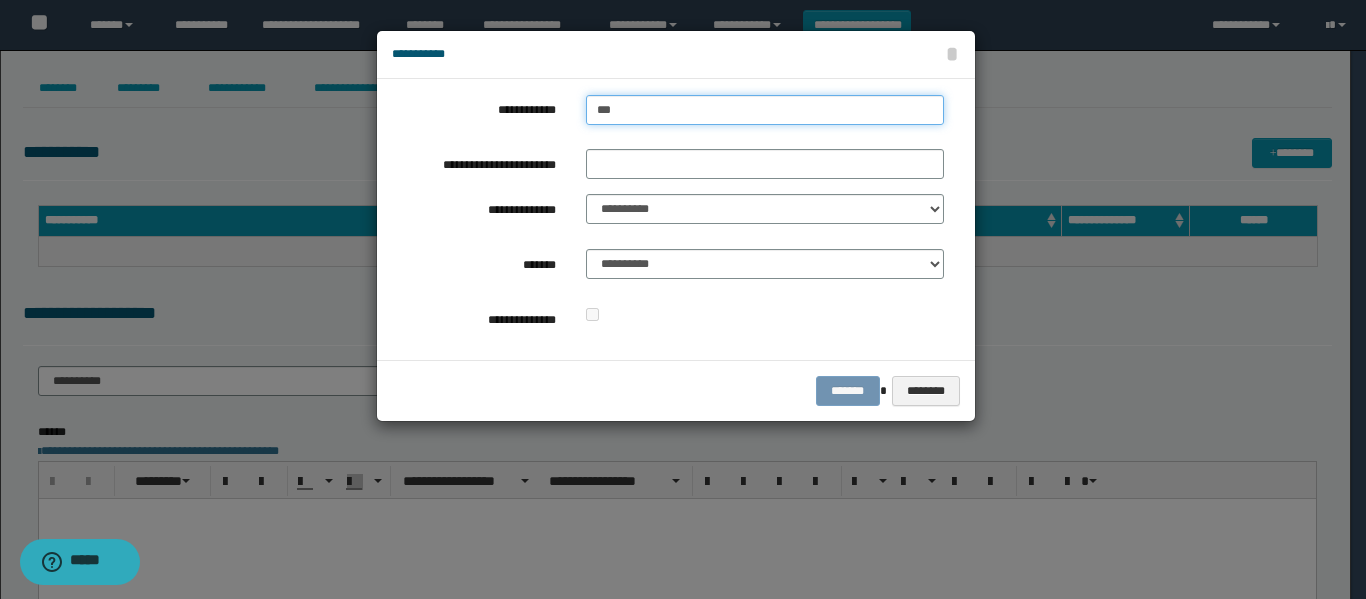type on "****" 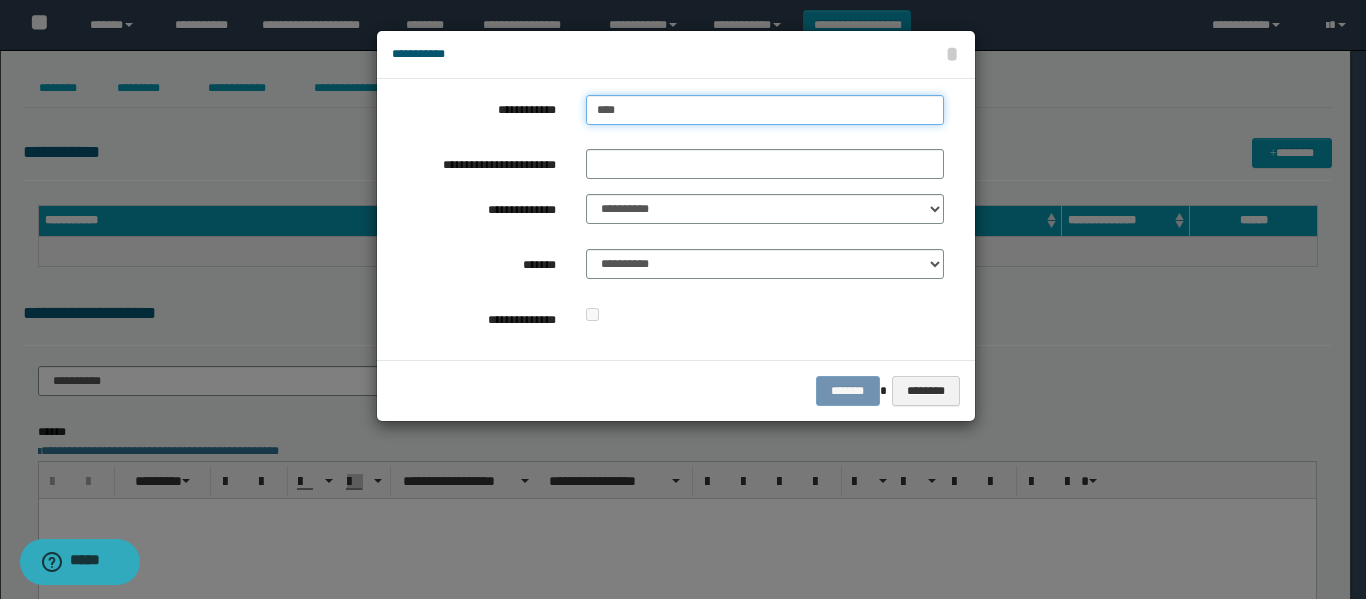 type on "****" 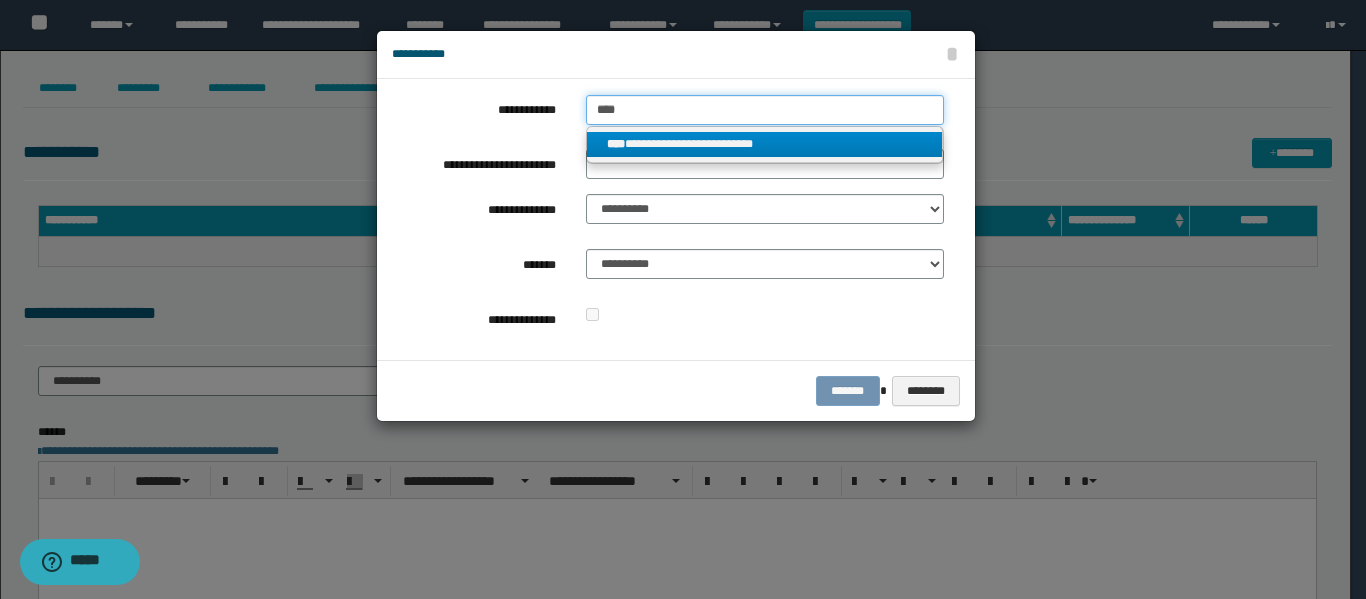 type on "****" 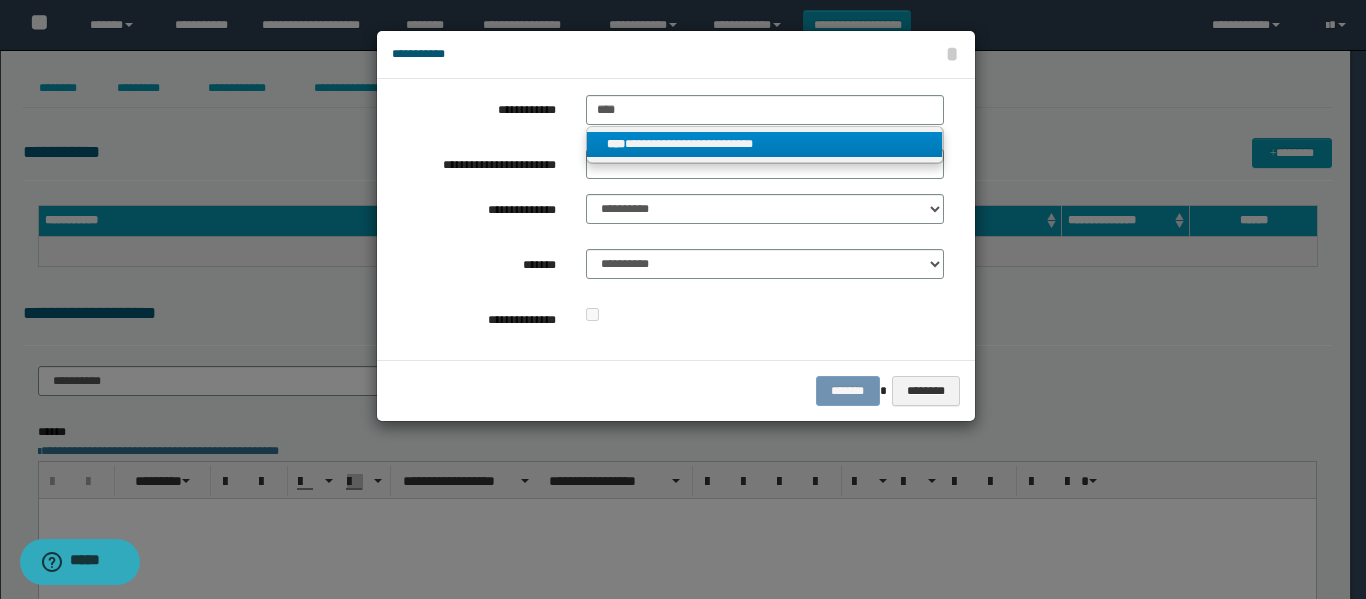 click on "**********" at bounding box center [765, 144] 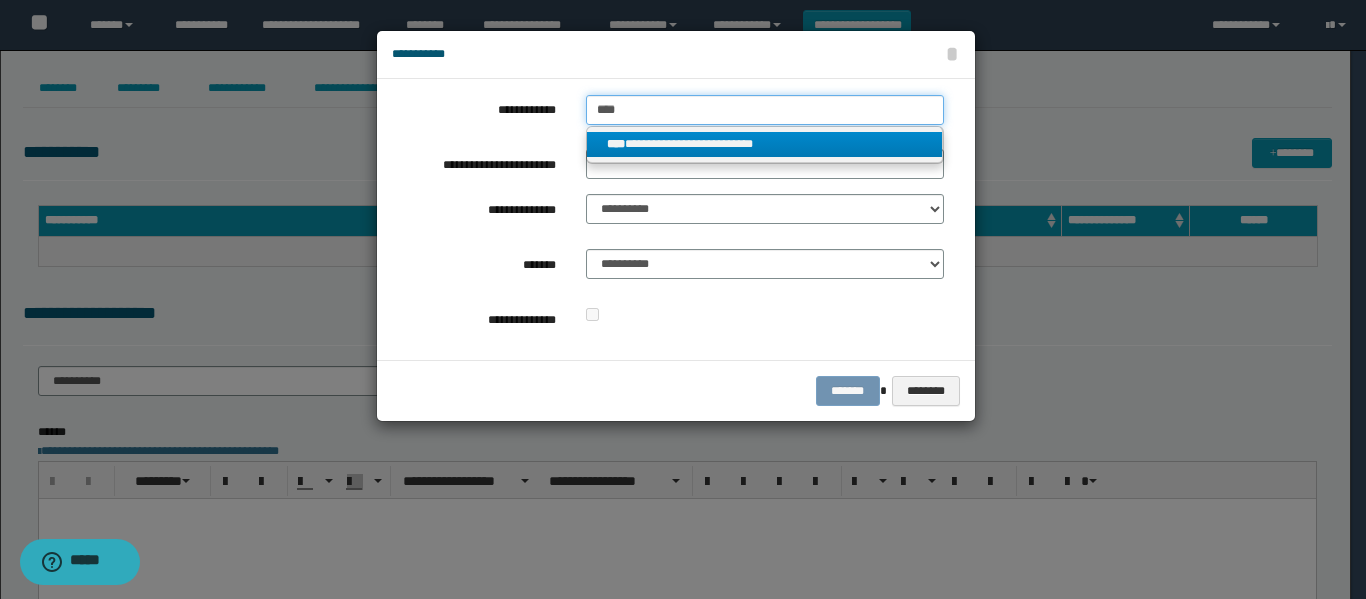 type 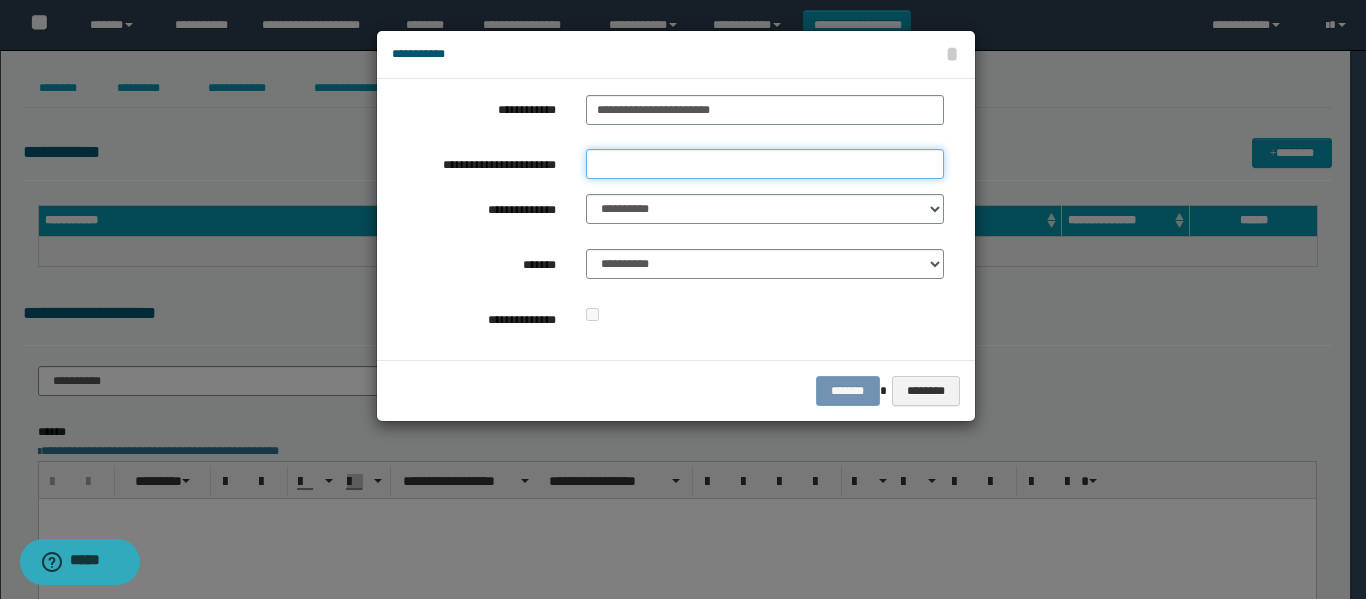 click on "**********" at bounding box center [765, 164] 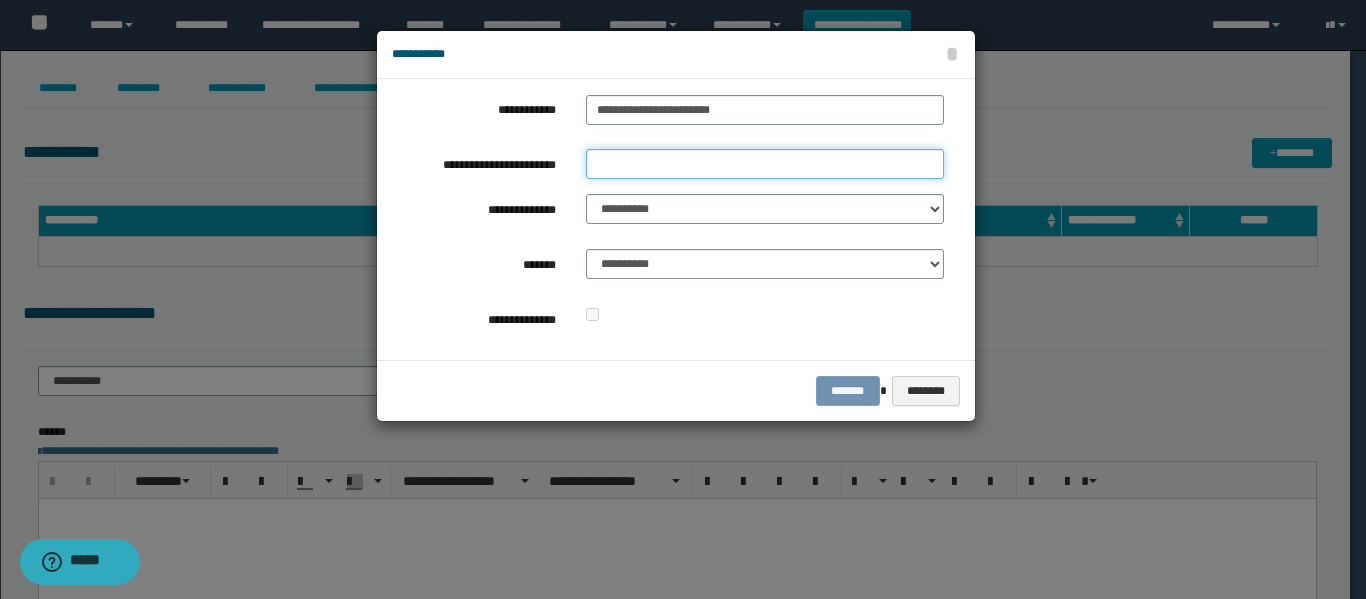 type on "*******" 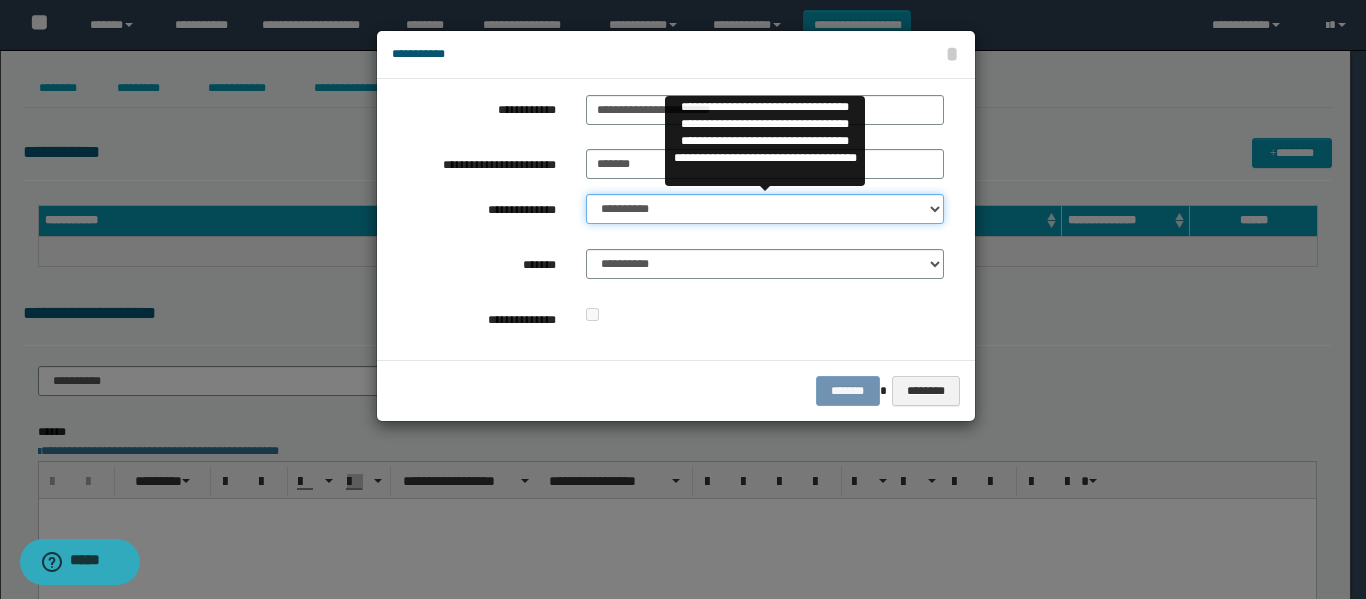 click on "**********" at bounding box center (765, 209) 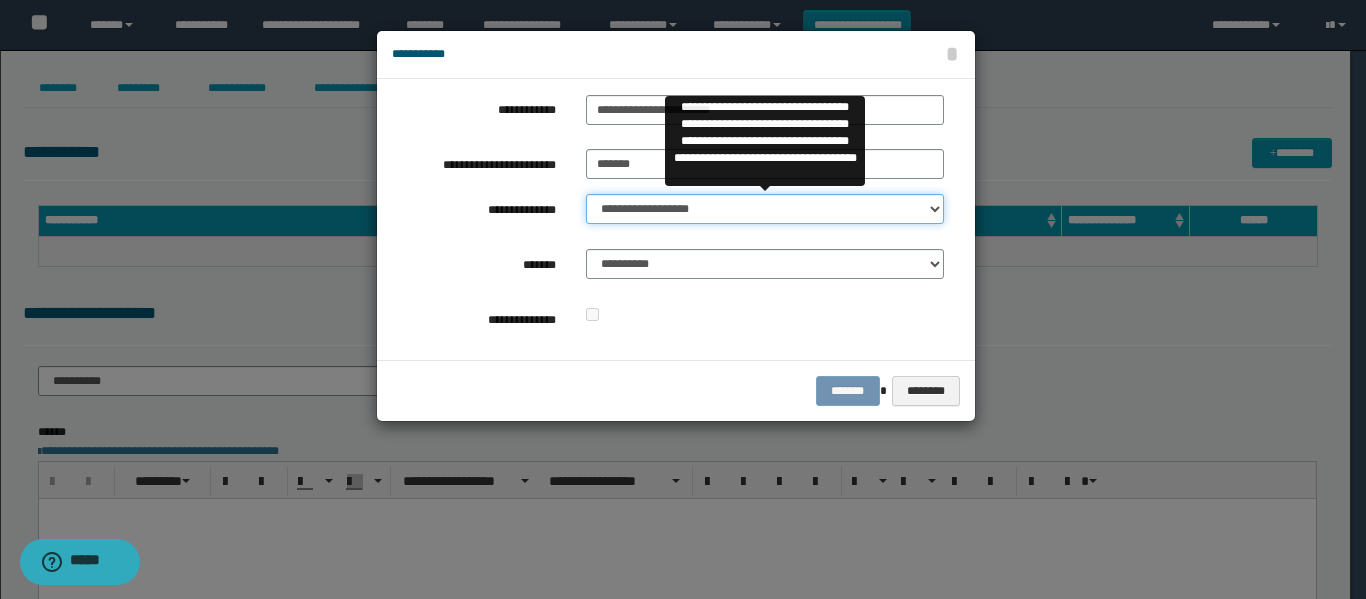 click on "**********" at bounding box center (765, 209) 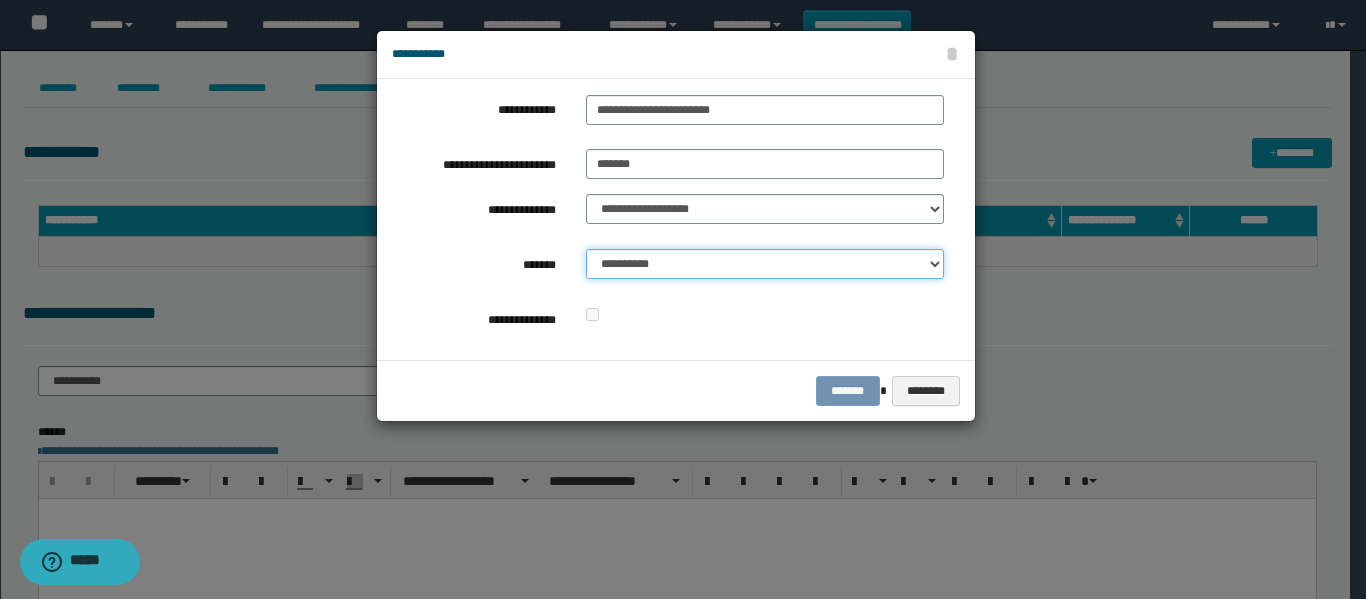 click on "**********" at bounding box center (765, 264) 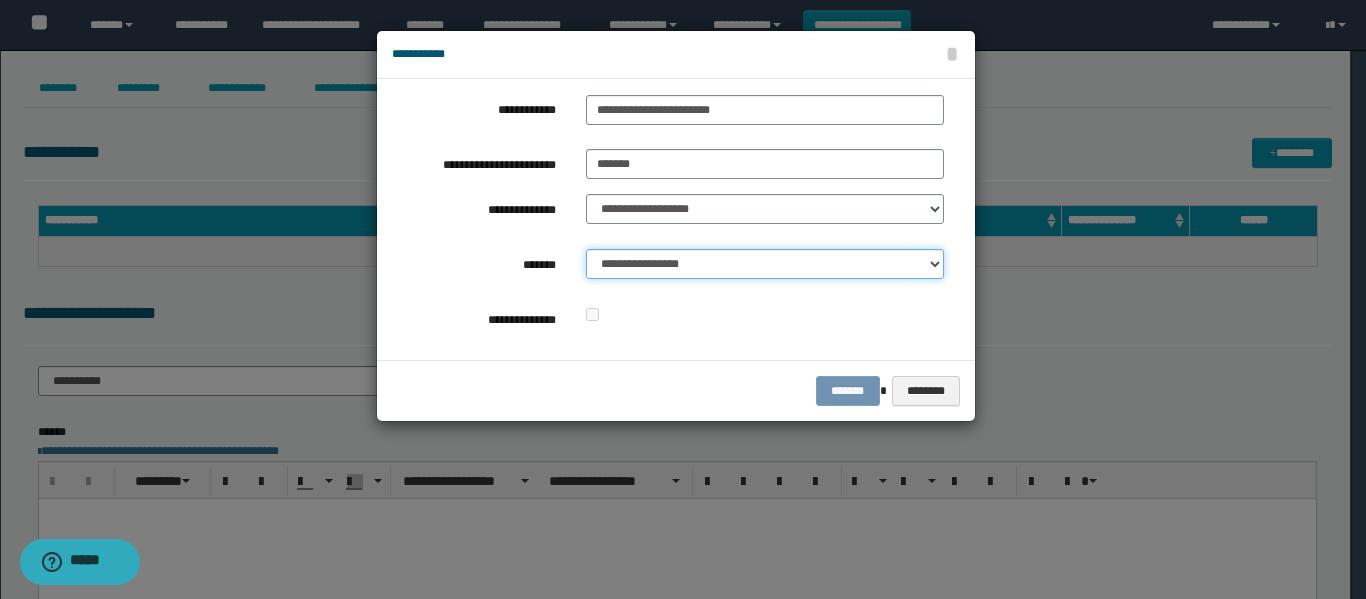 click on "**********" at bounding box center [765, 264] 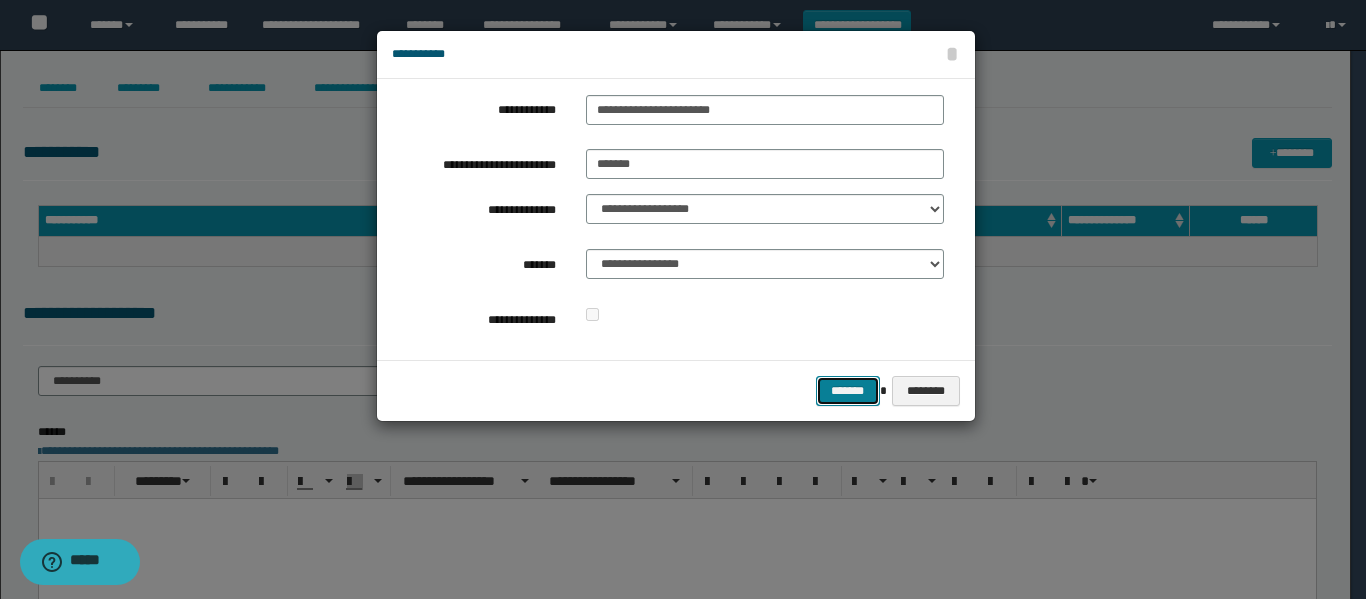 click on "*******" at bounding box center [848, 391] 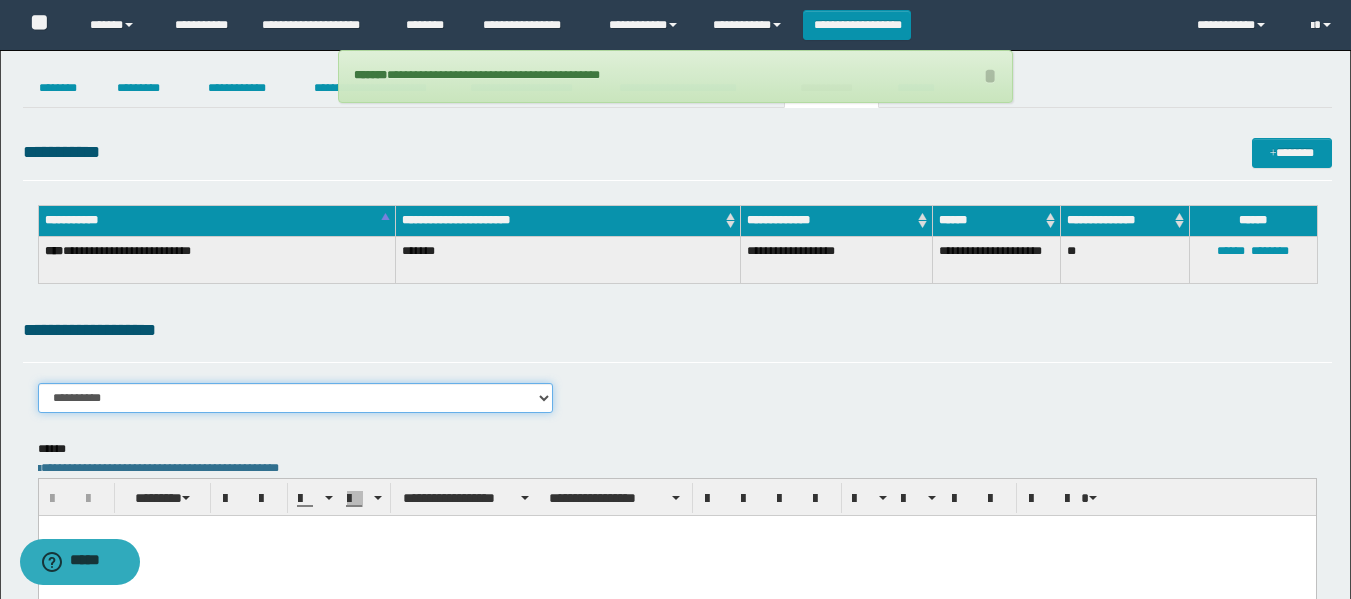 click on "**********" at bounding box center (296, 398) 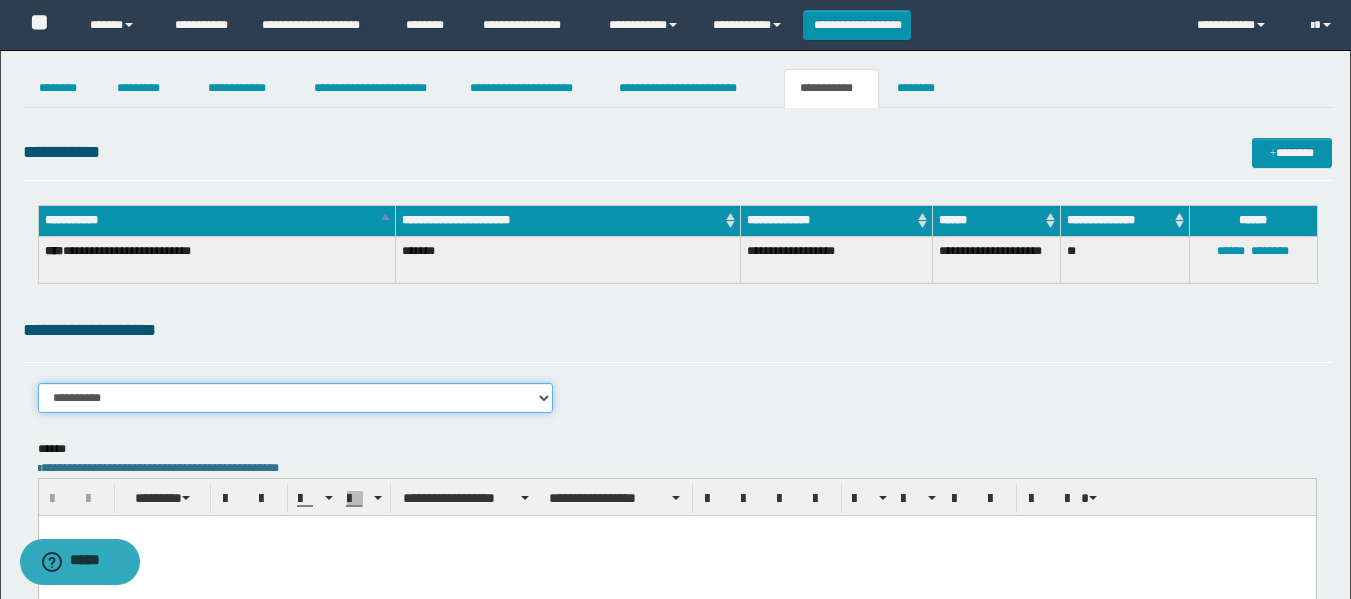 select on "****" 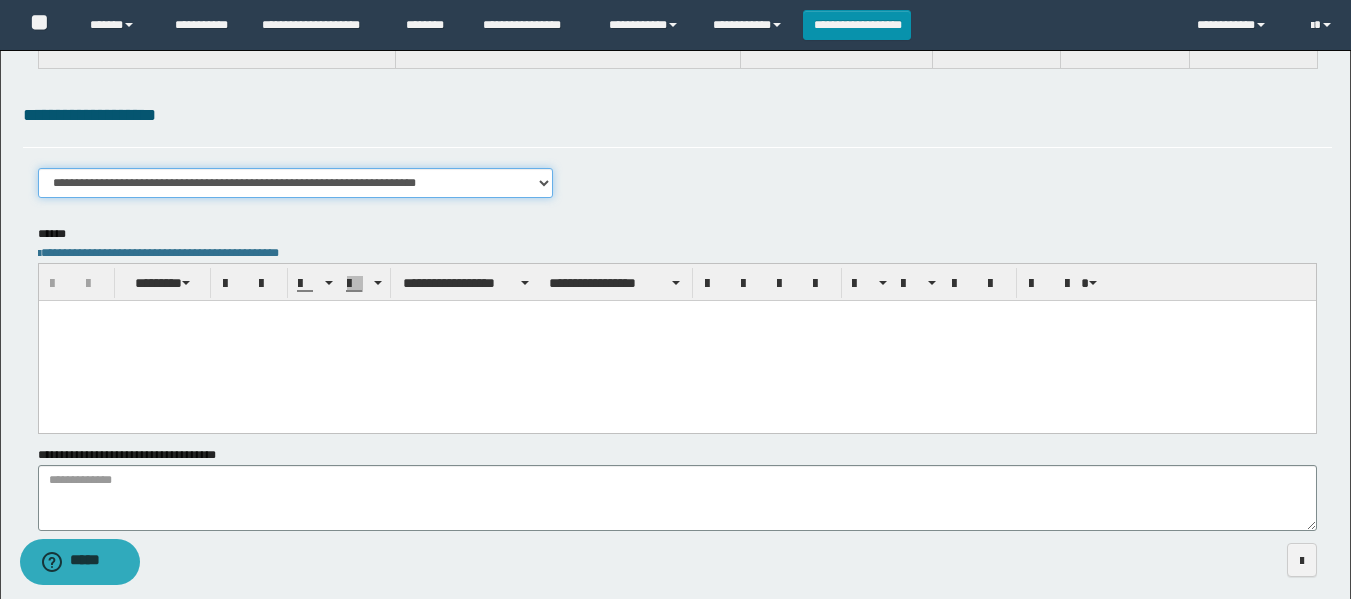 scroll, scrollTop: 301, scrollLeft: 0, axis: vertical 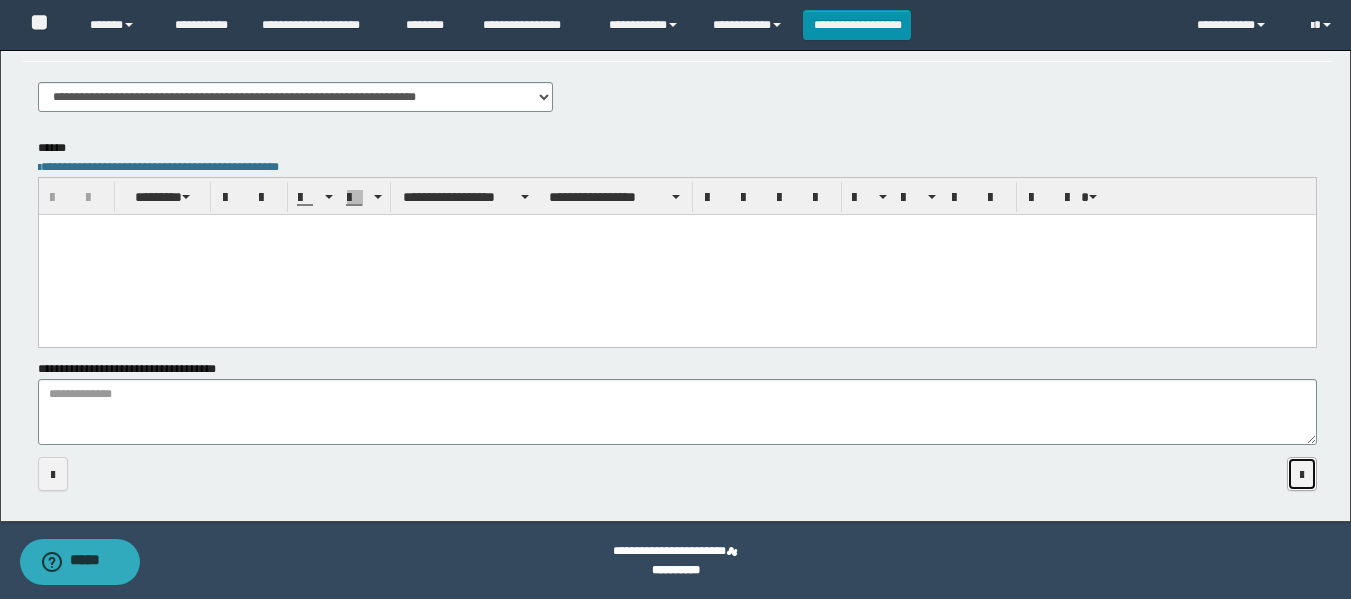 click at bounding box center (1302, 474) 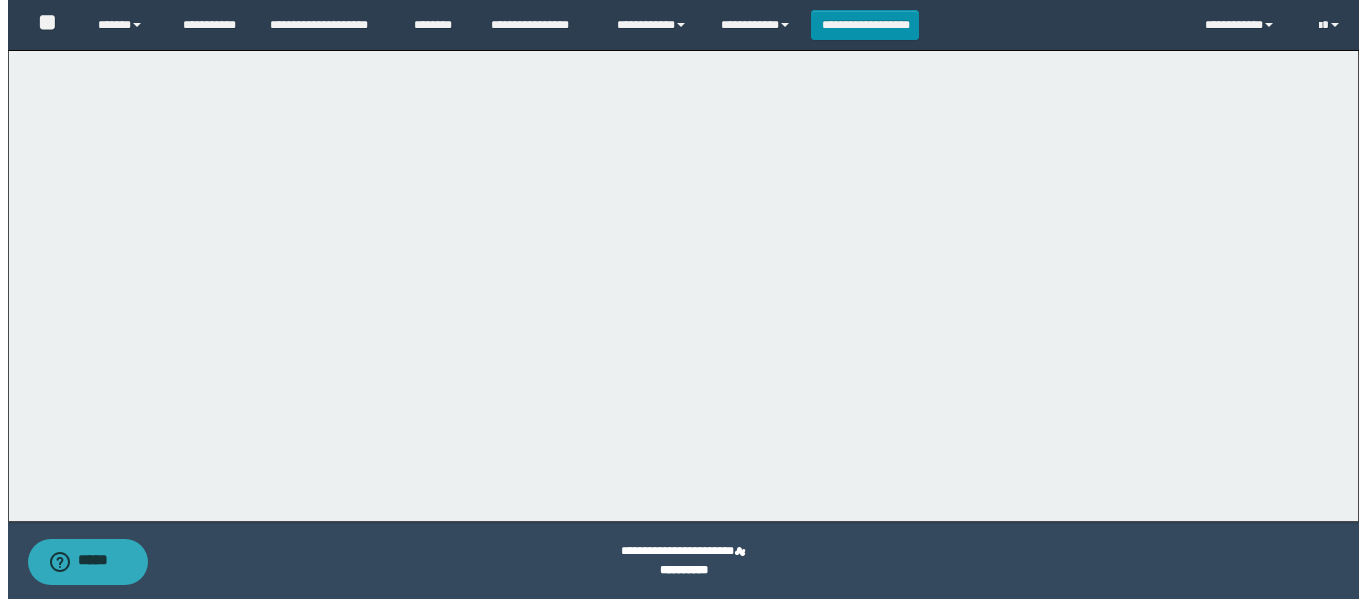 scroll, scrollTop: 0, scrollLeft: 0, axis: both 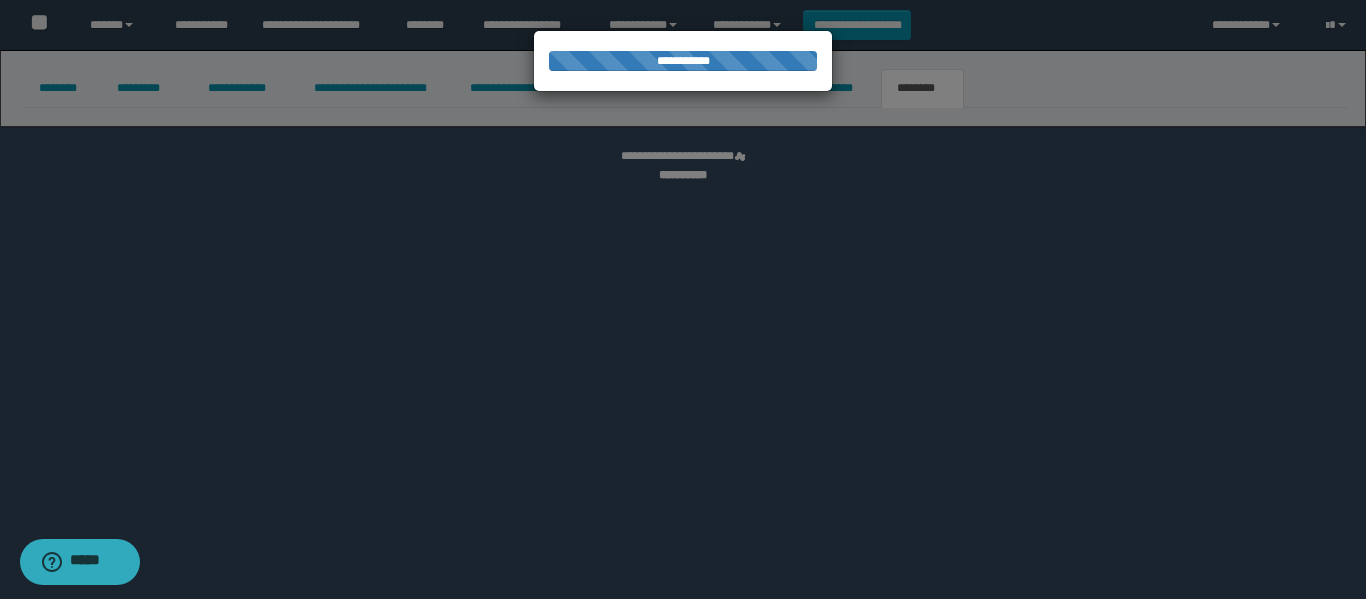 select 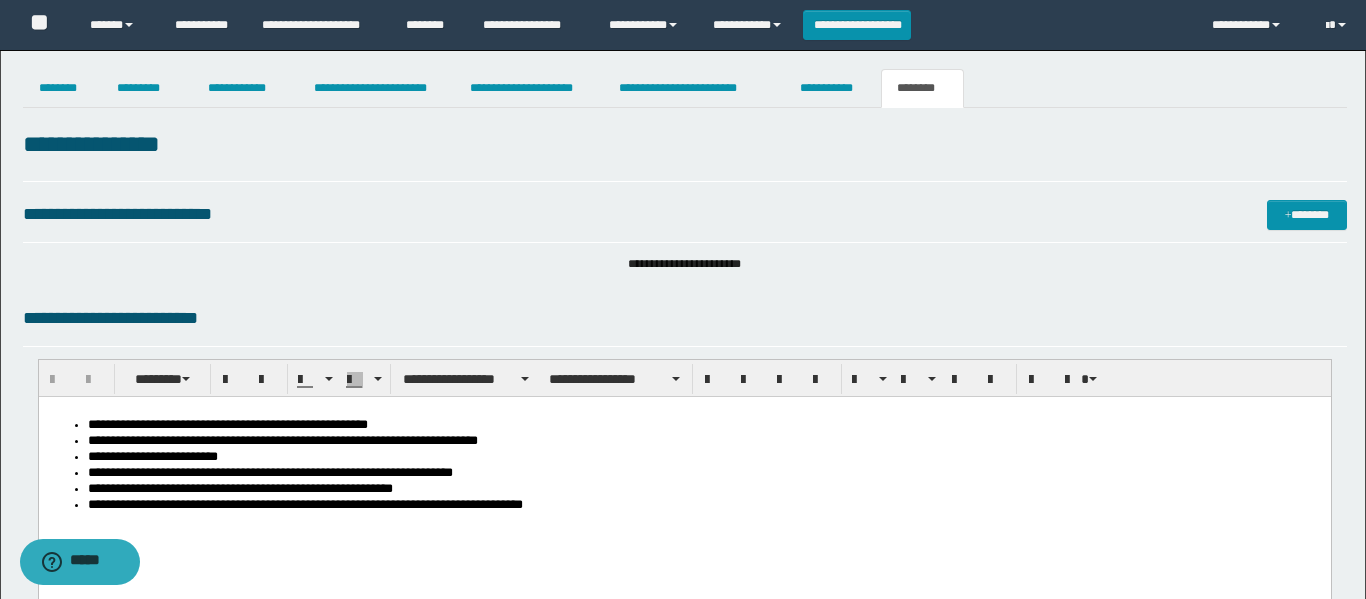 scroll, scrollTop: 0, scrollLeft: 0, axis: both 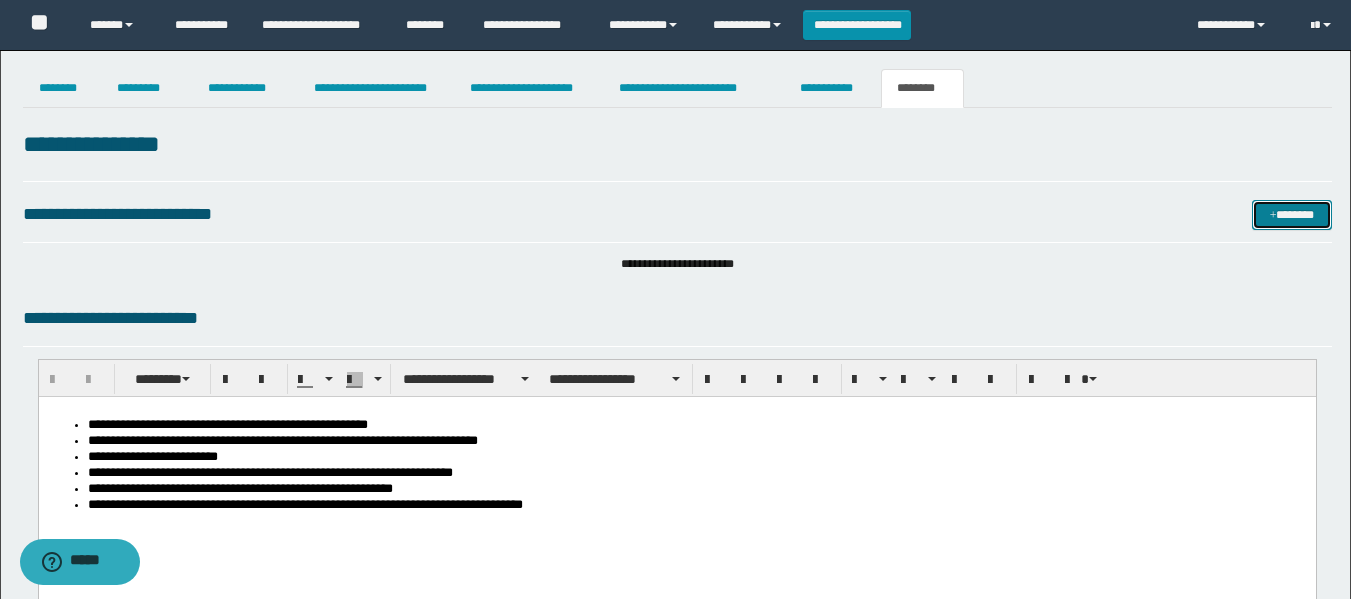 click on "*******" at bounding box center [1292, 215] 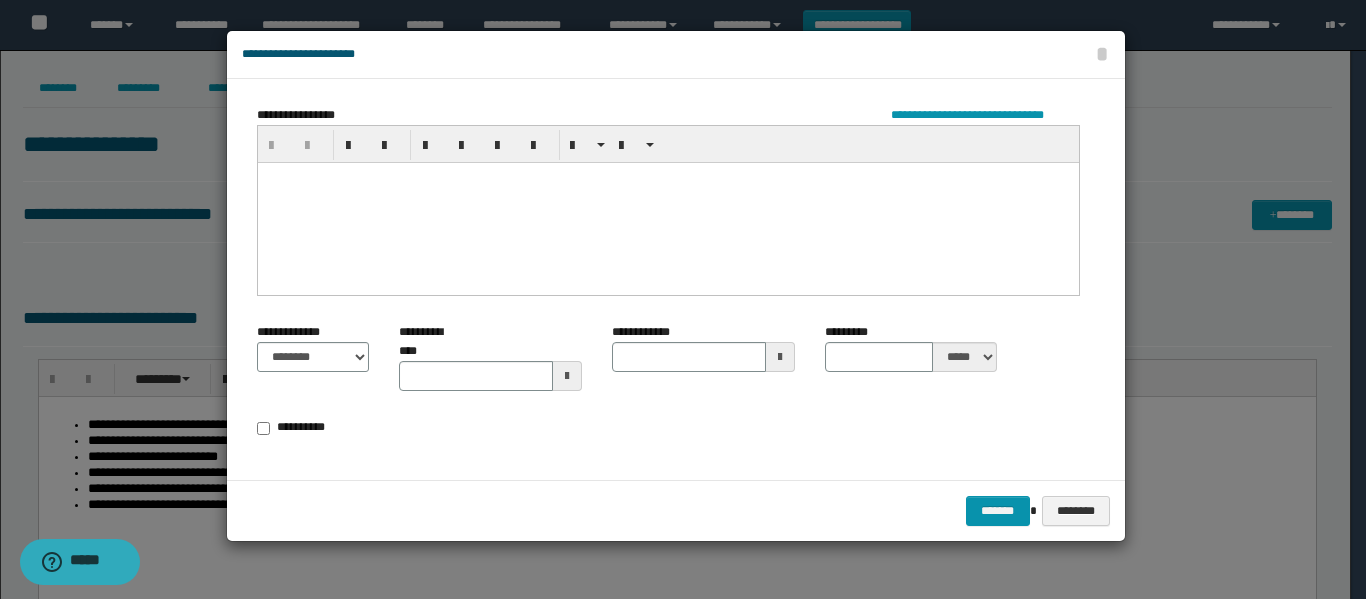 click at bounding box center (667, 202) 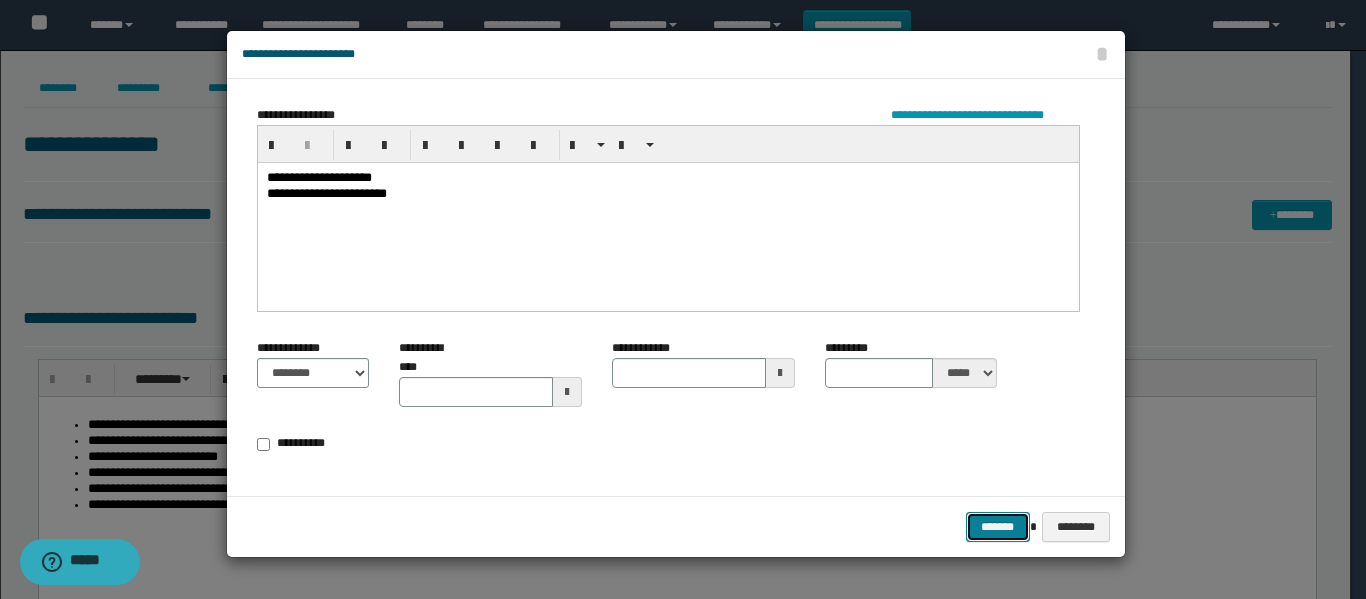 click on "*******" at bounding box center [998, 527] 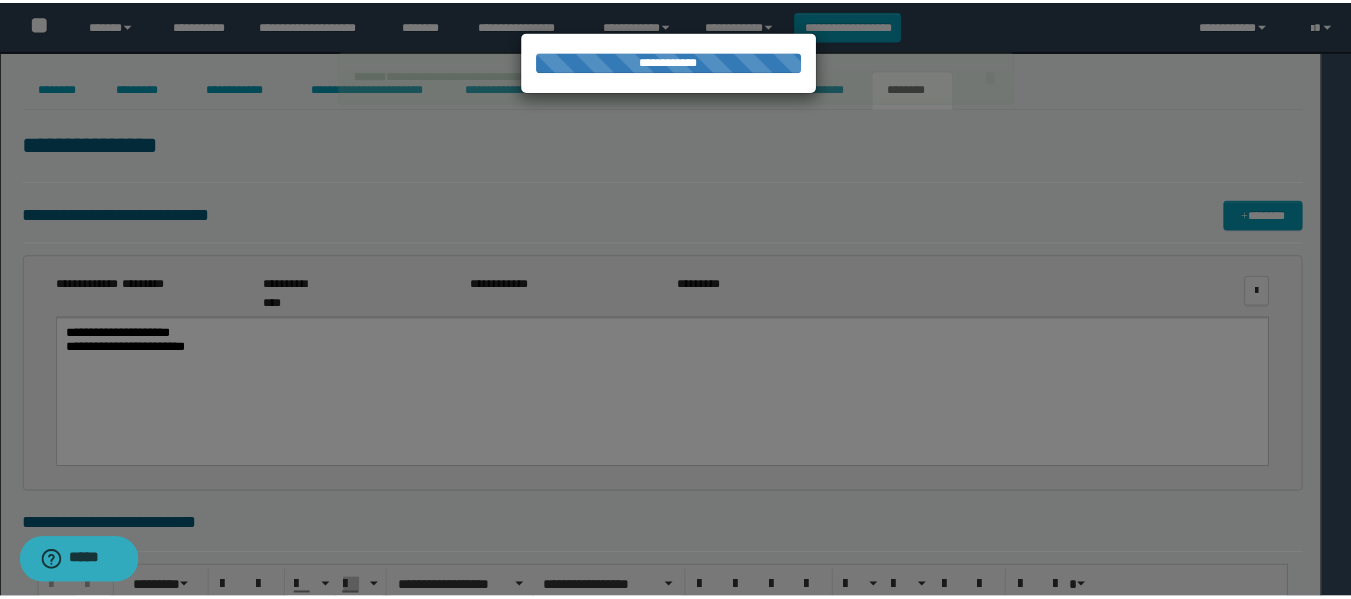 scroll, scrollTop: 0, scrollLeft: 0, axis: both 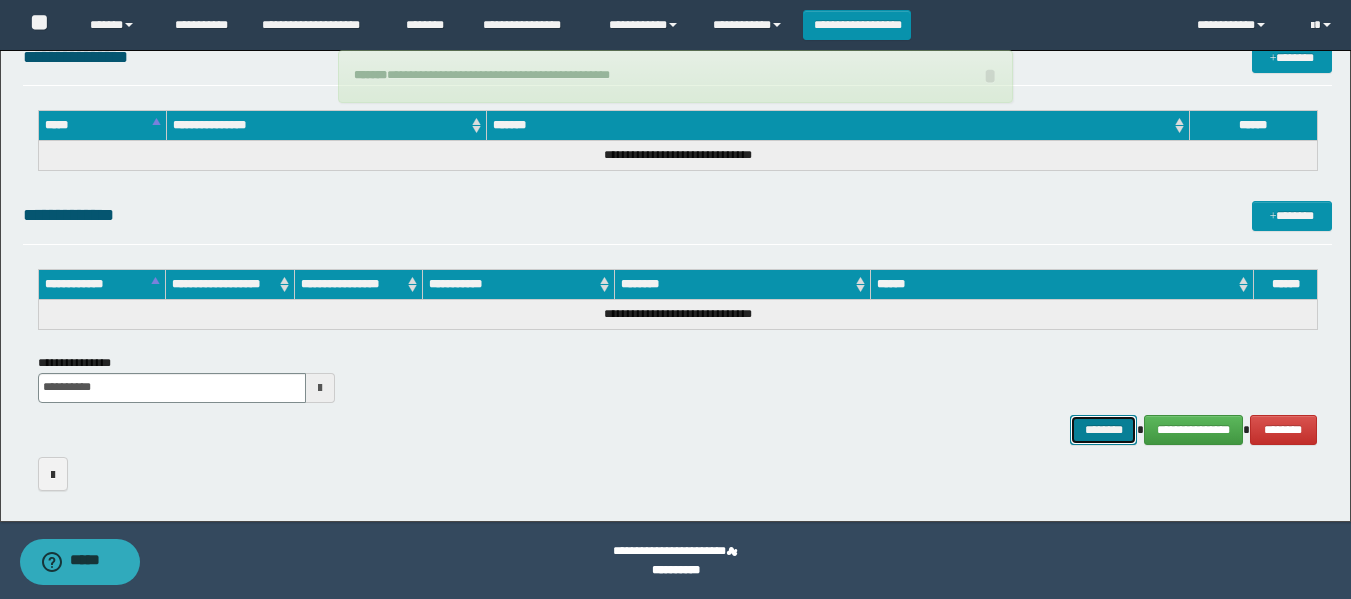 click on "********" at bounding box center (1104, 430) 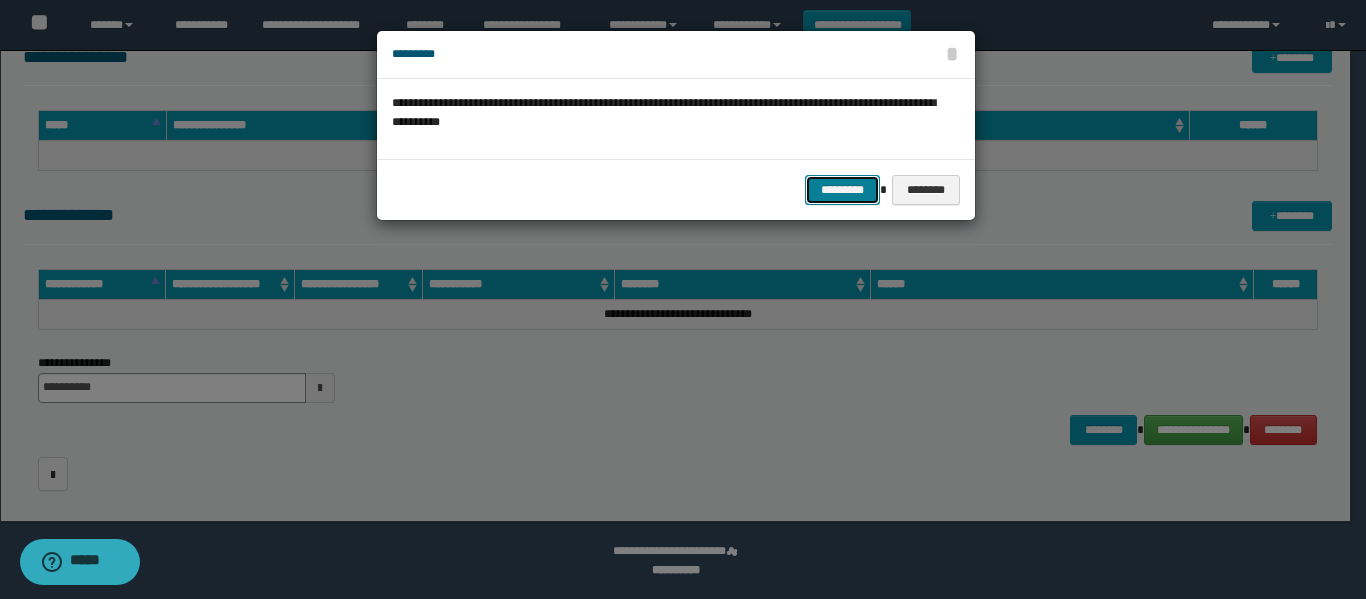 click on "*********" at bounding box center (842, 190) 